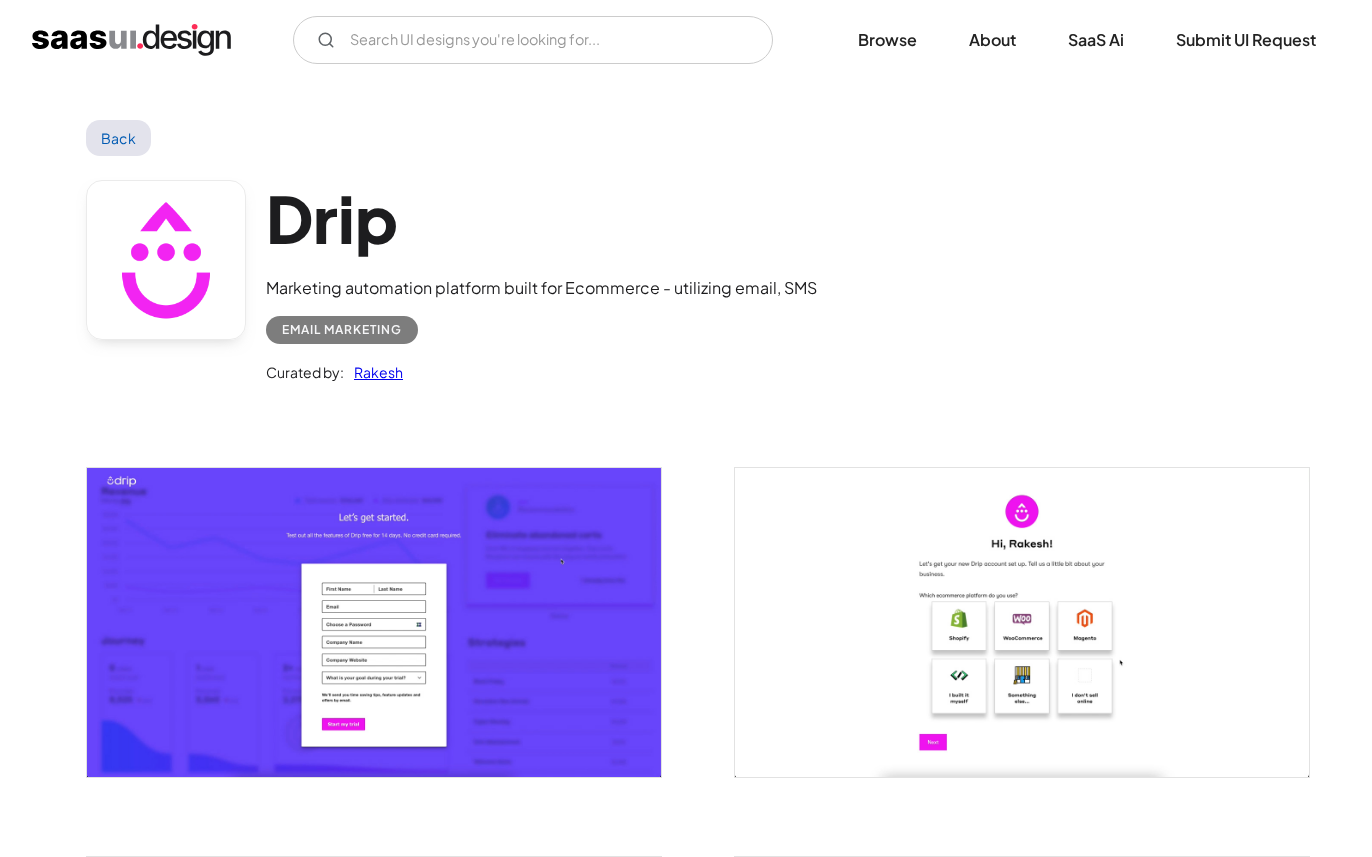 scroll, scrollTop: 0, scrollLeft: 0, axis: both 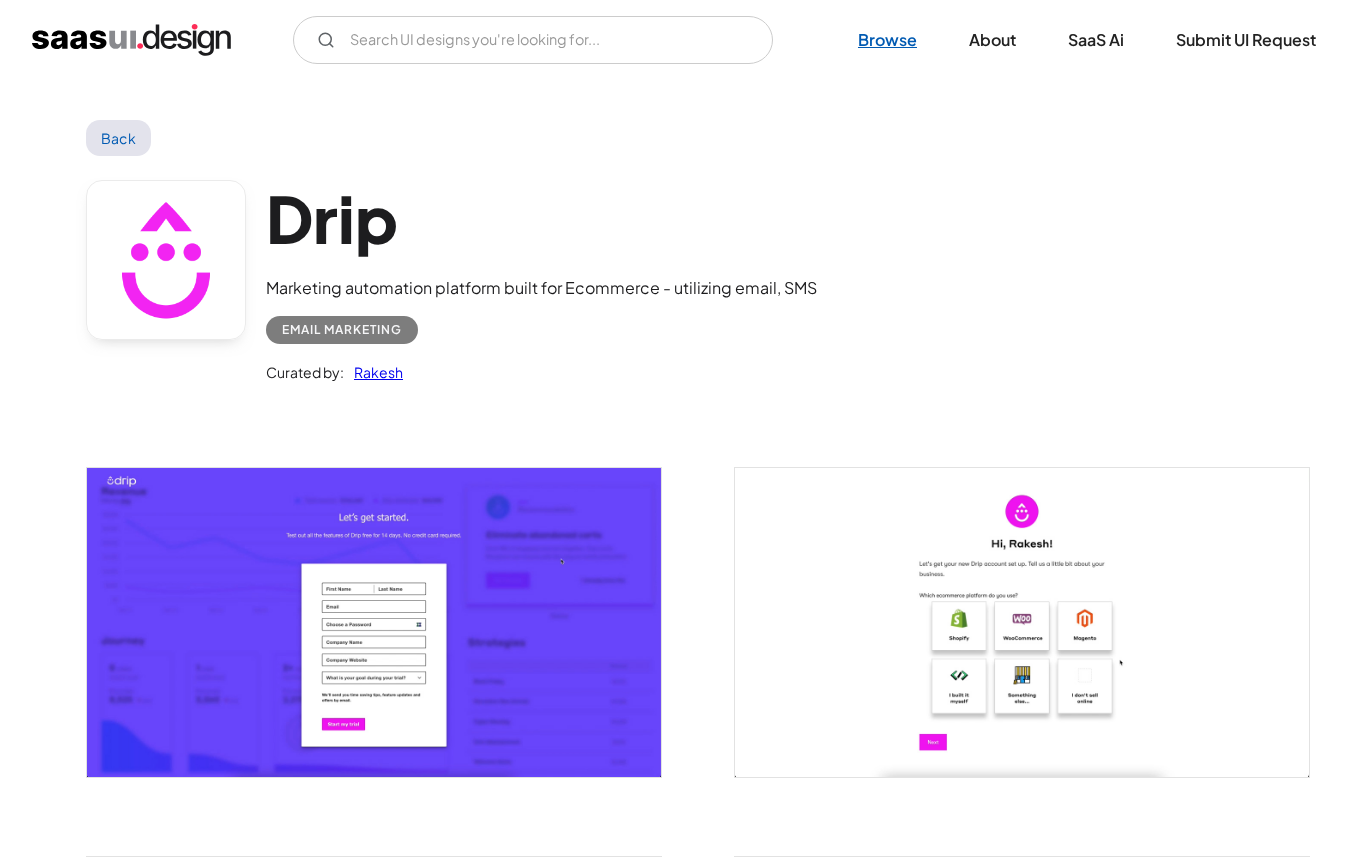 click on "Browse" at bounding box center [887, 40] 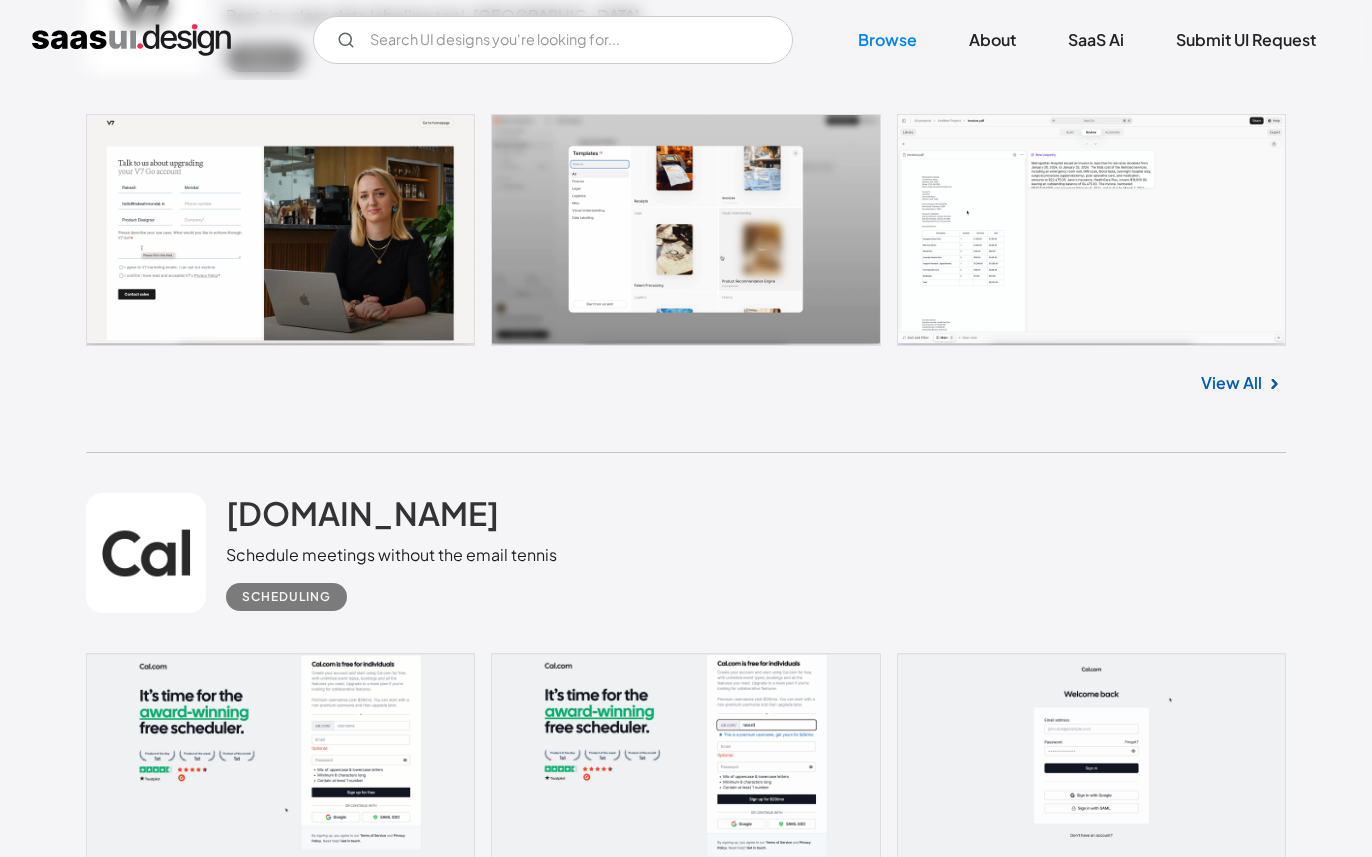 scroll, scrollTop: 6838, scrollLeft: 0, axis: vertical 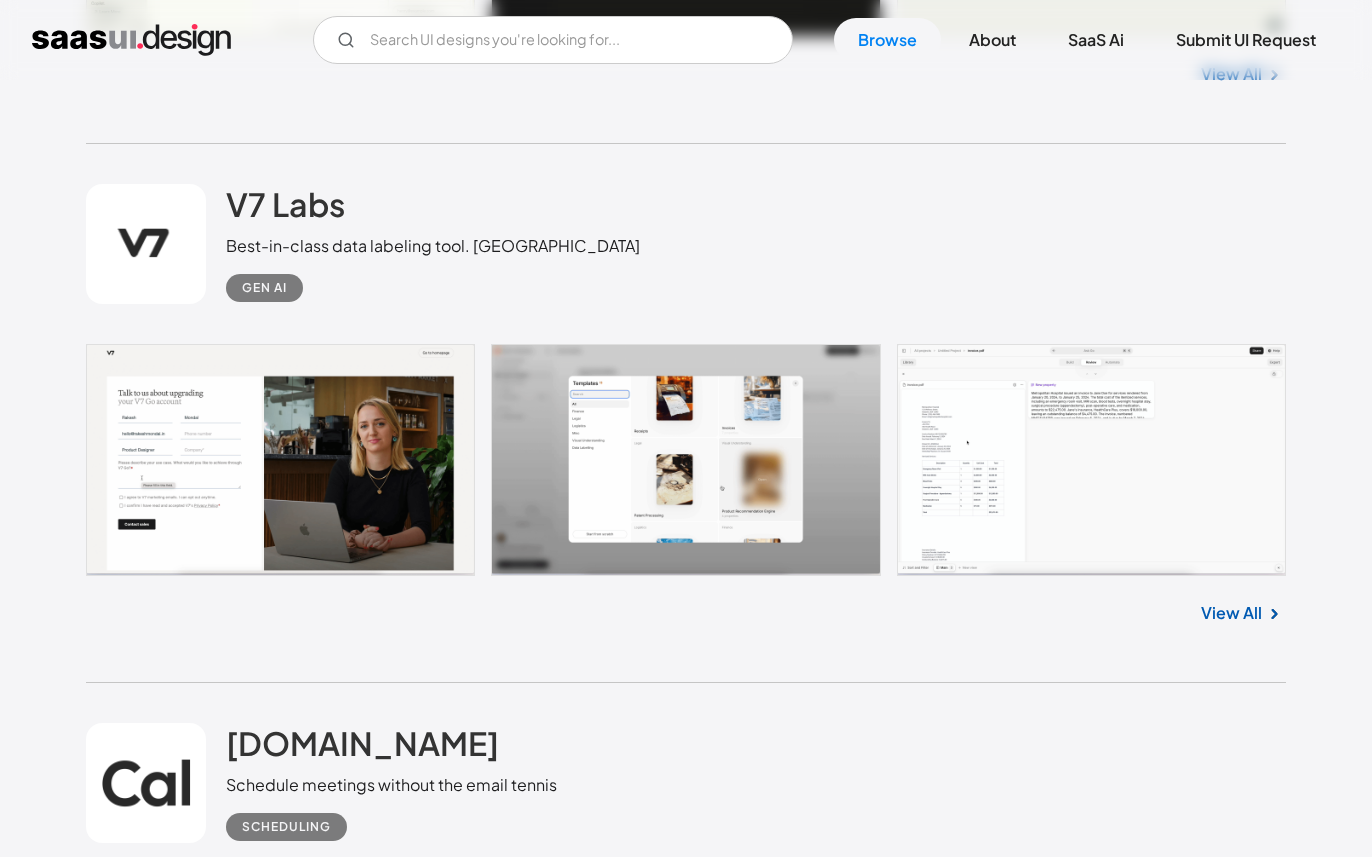 click at bounding box center [686, 460] 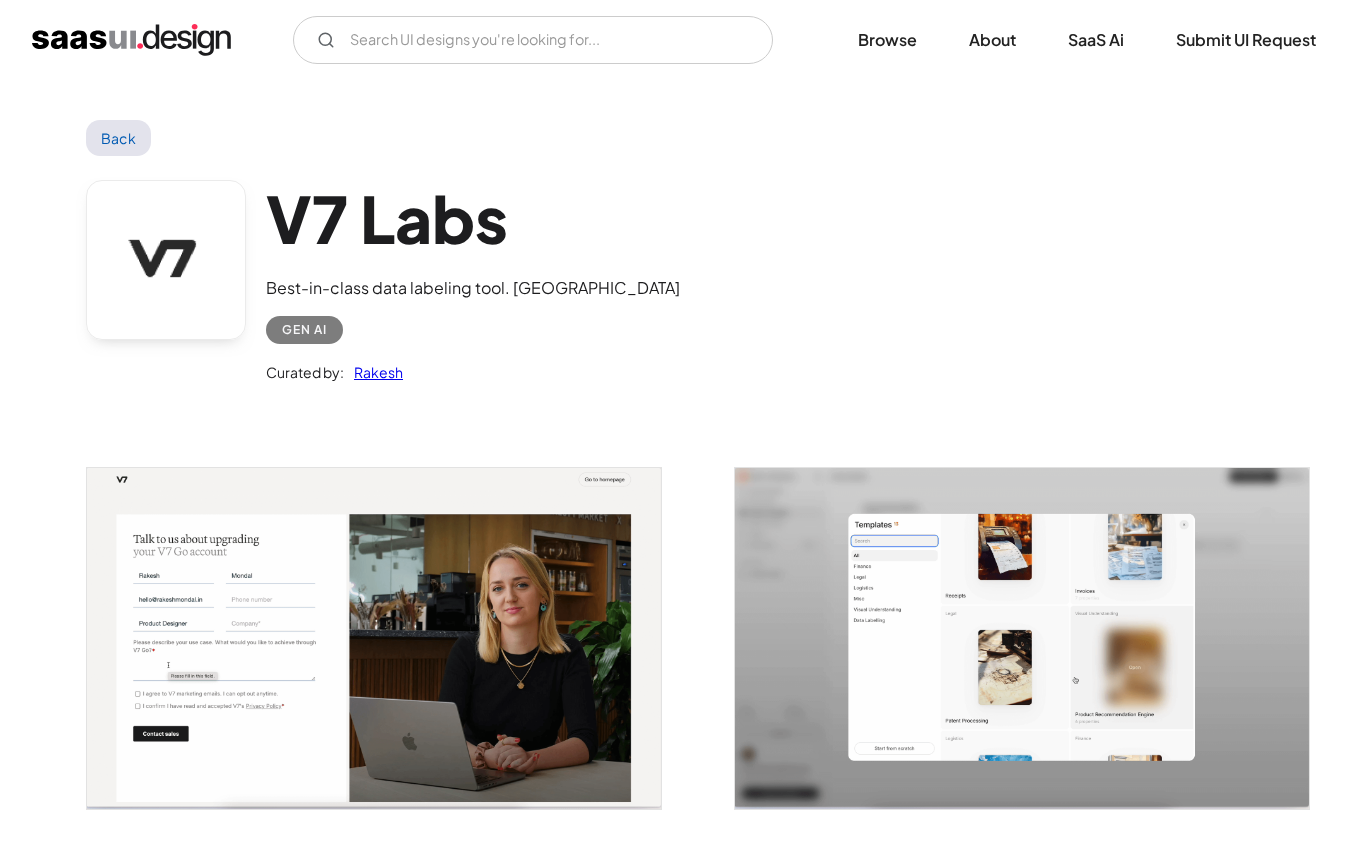 scroll, scrollTop: 0, scrollLeft: 0, axis: both 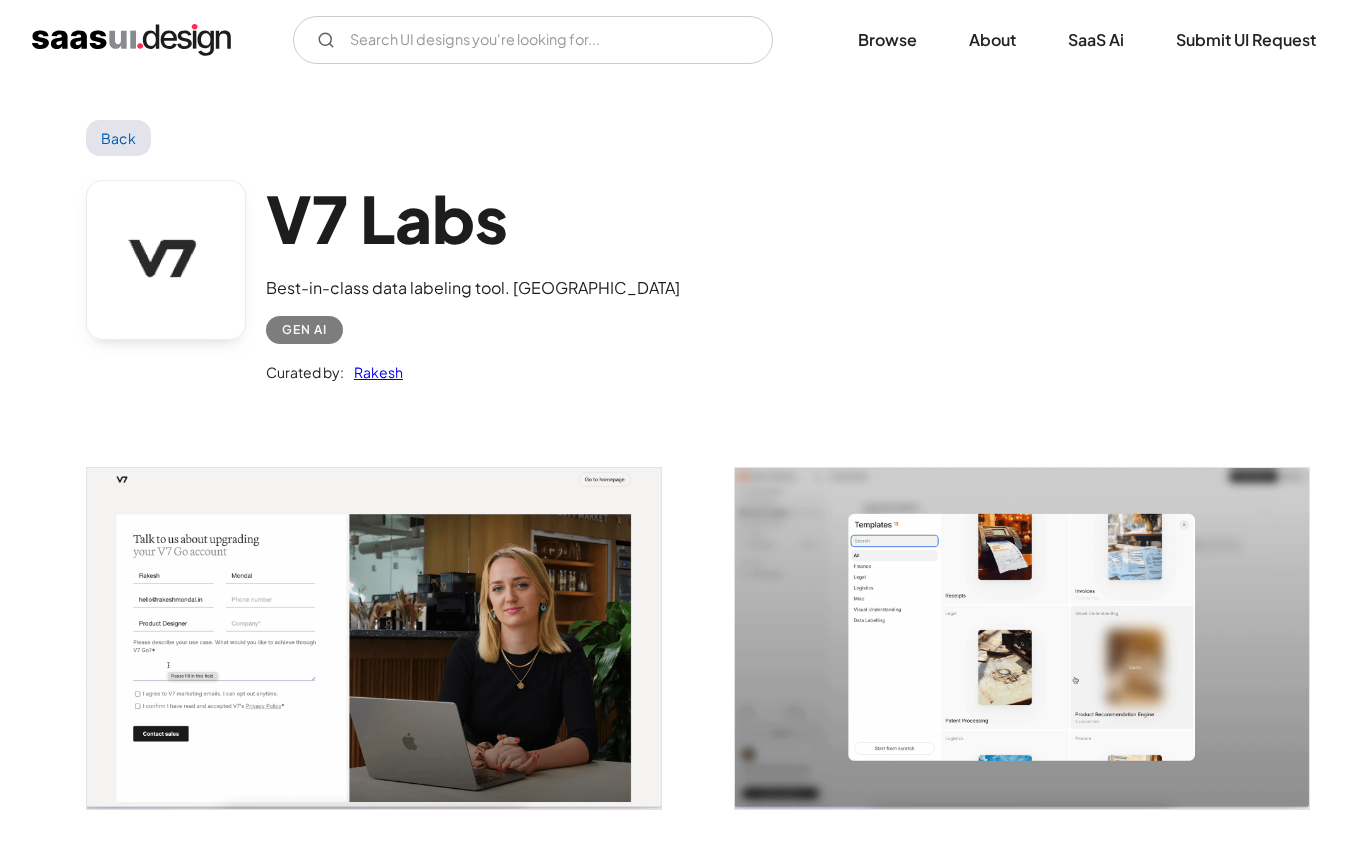 click at bounding box center [374, 638] 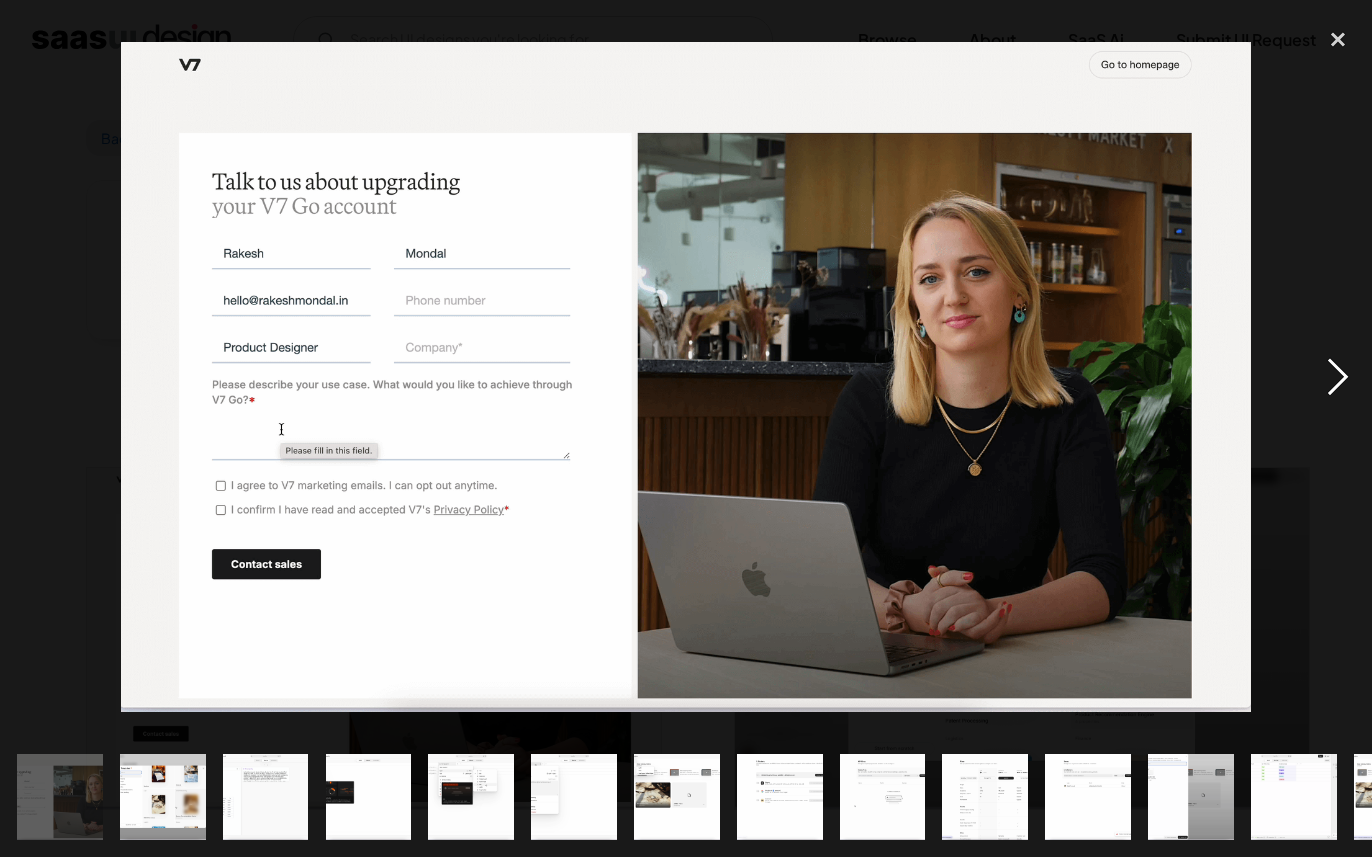 click at bounding box center [1338, 377] 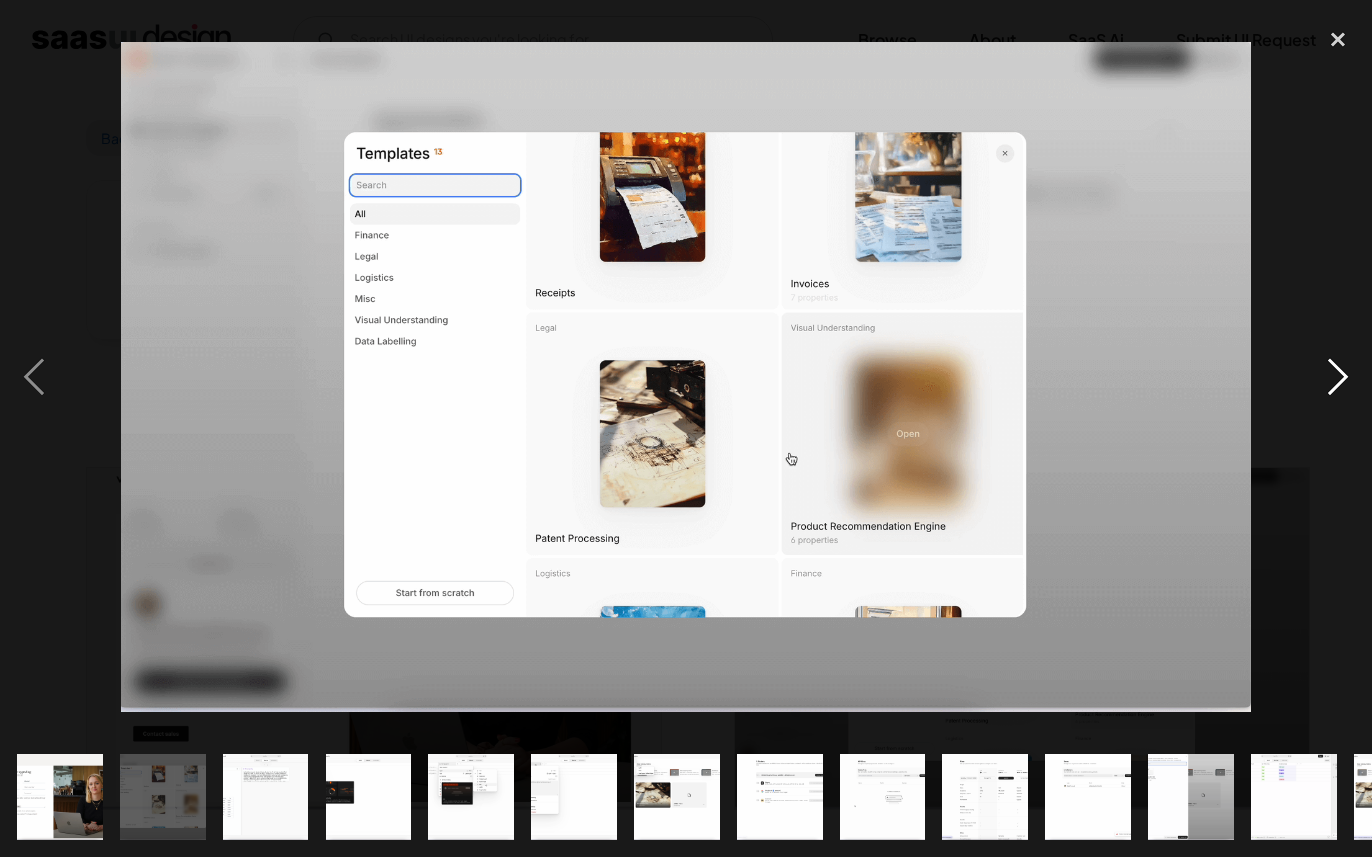 click at bounding box center [1338, 377] 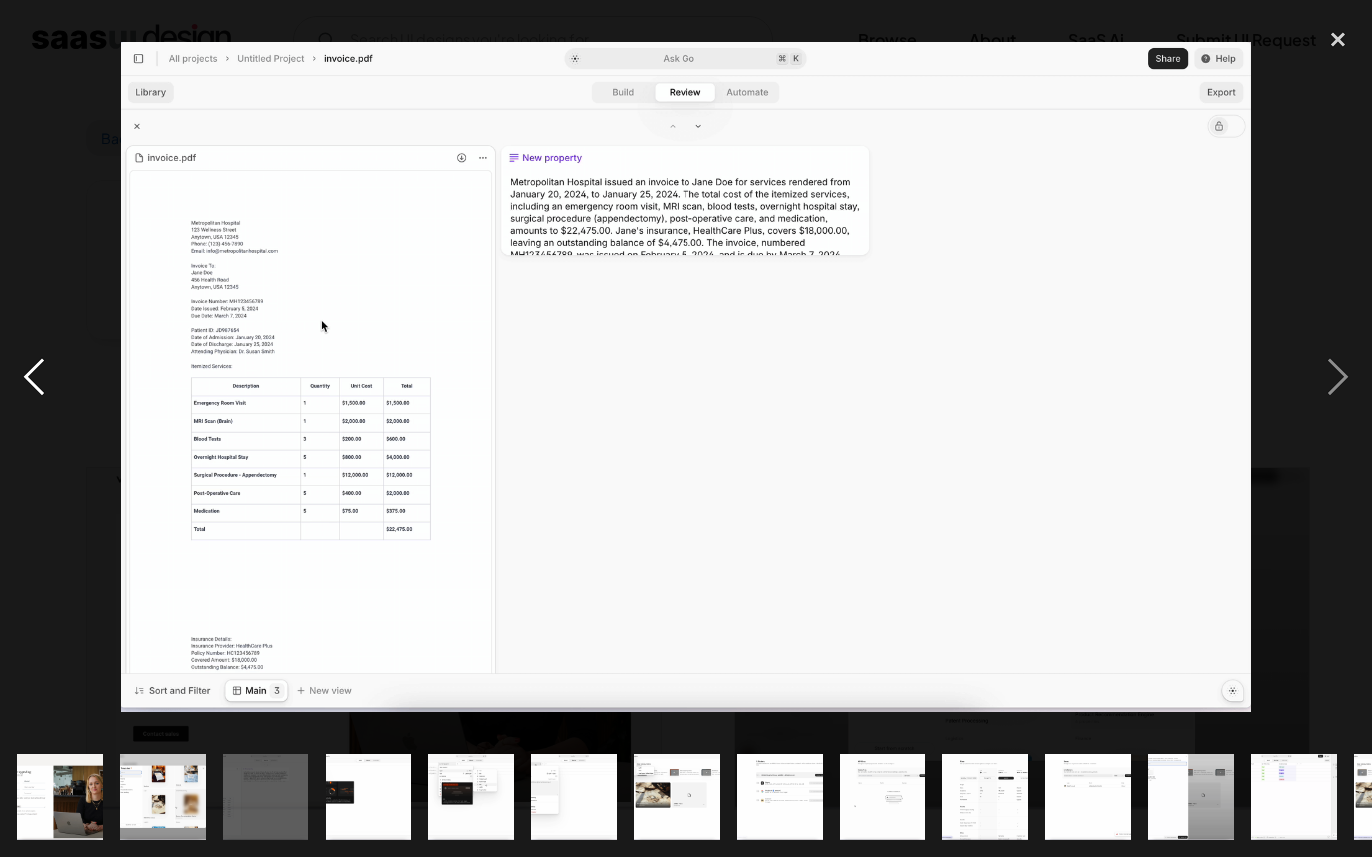 click at bounding box center (34, 377) 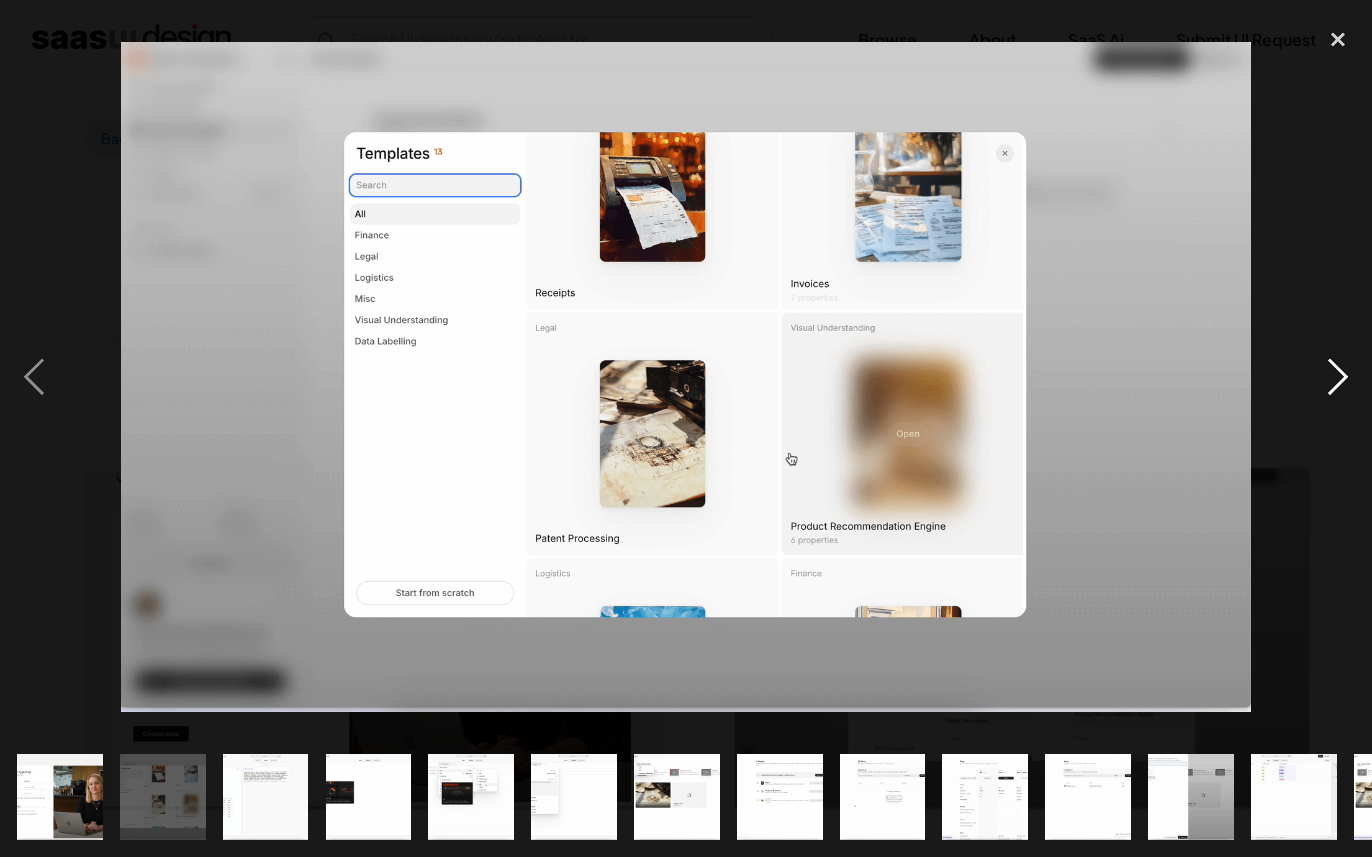 click at bounding box center [1338, 377] 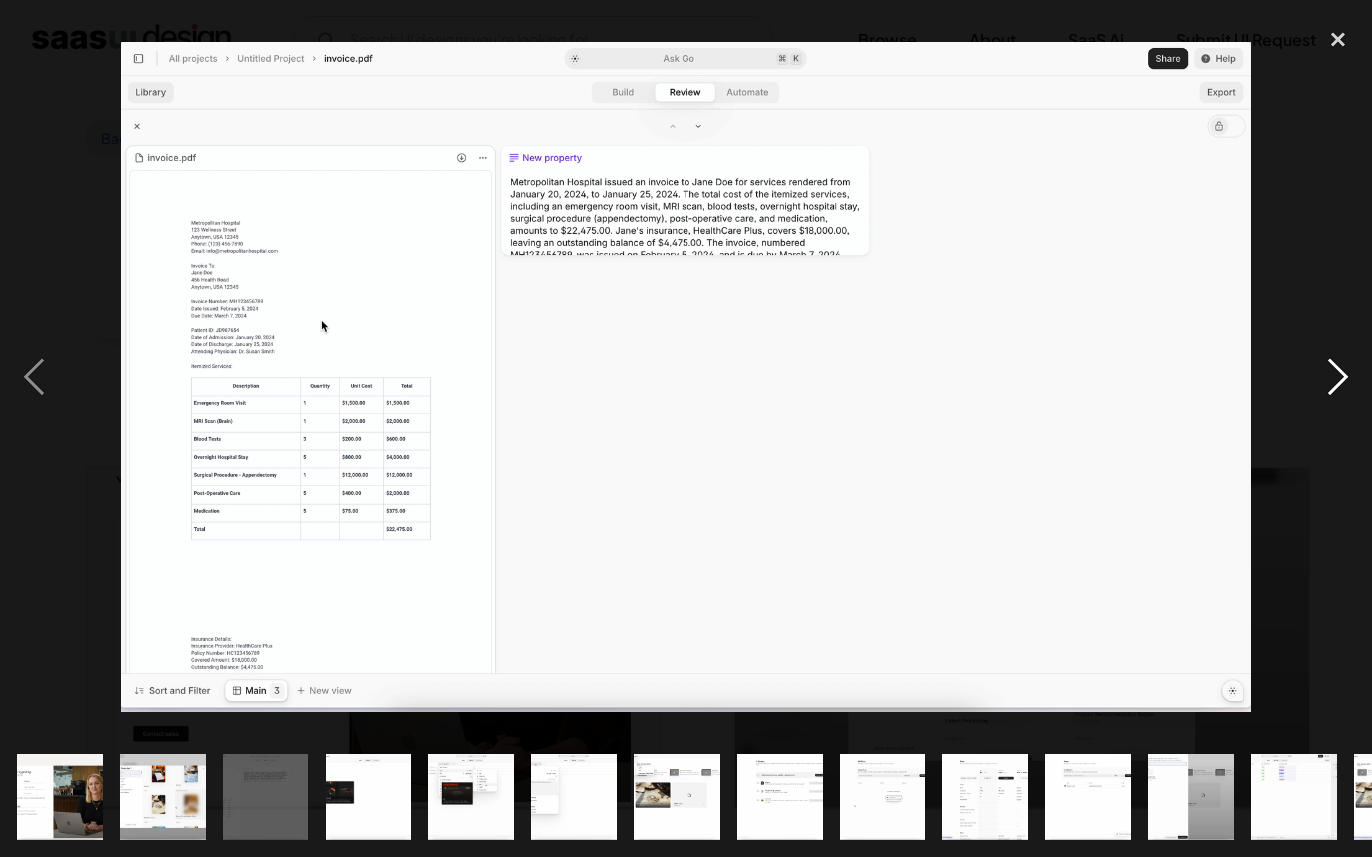 click at bounding box center [1338, 377] 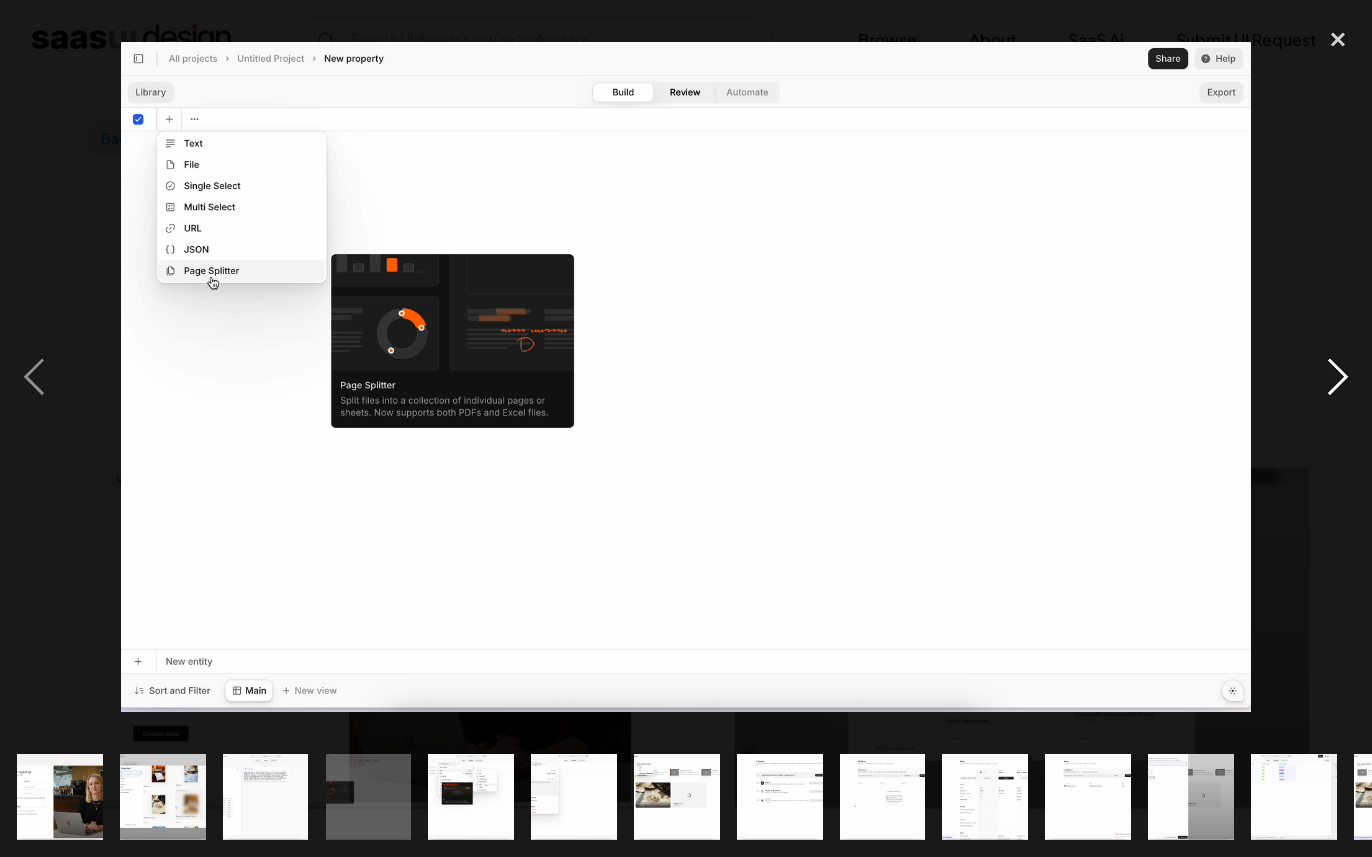 click at bounding box center (1338, 377) 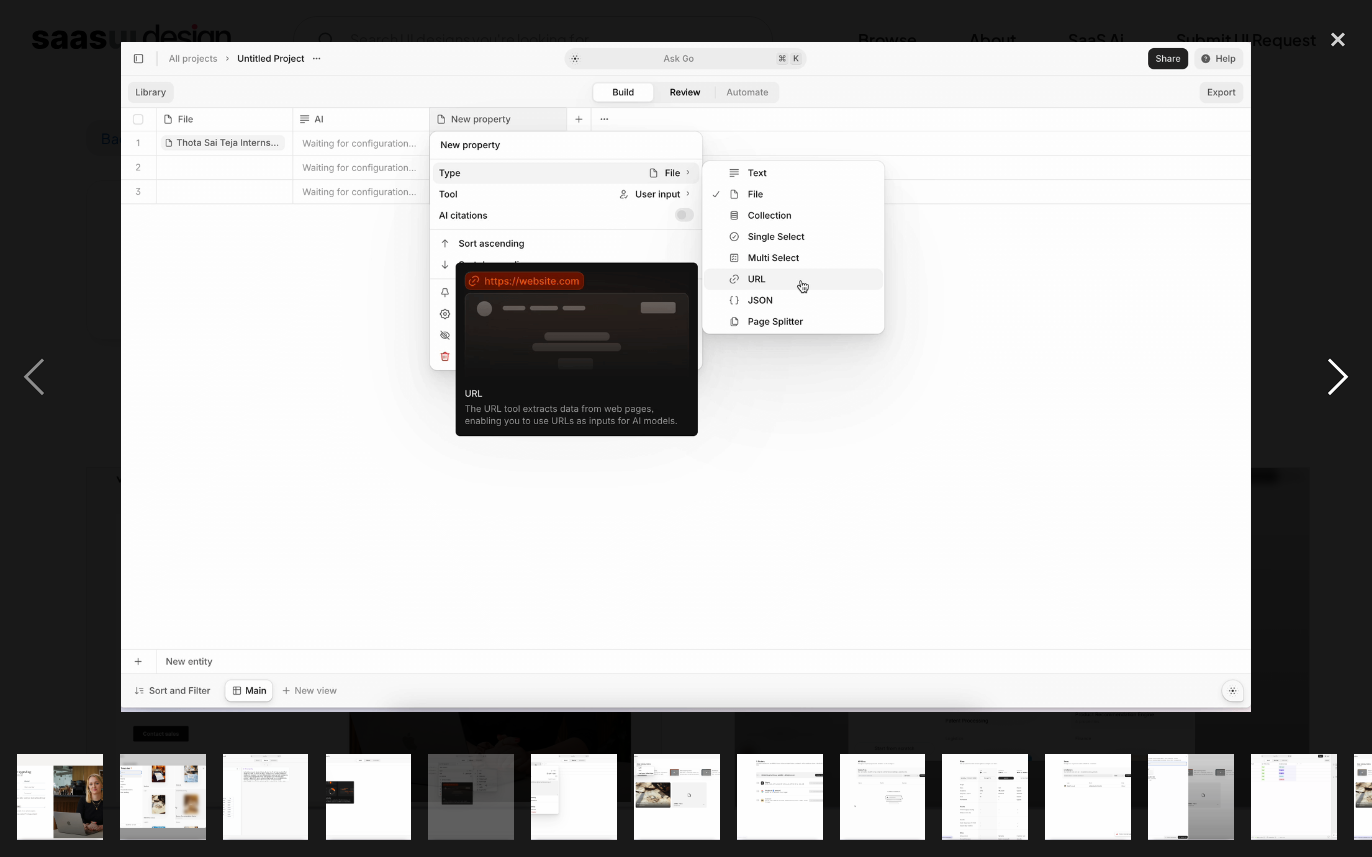 click at bounding box center (1338, 377) 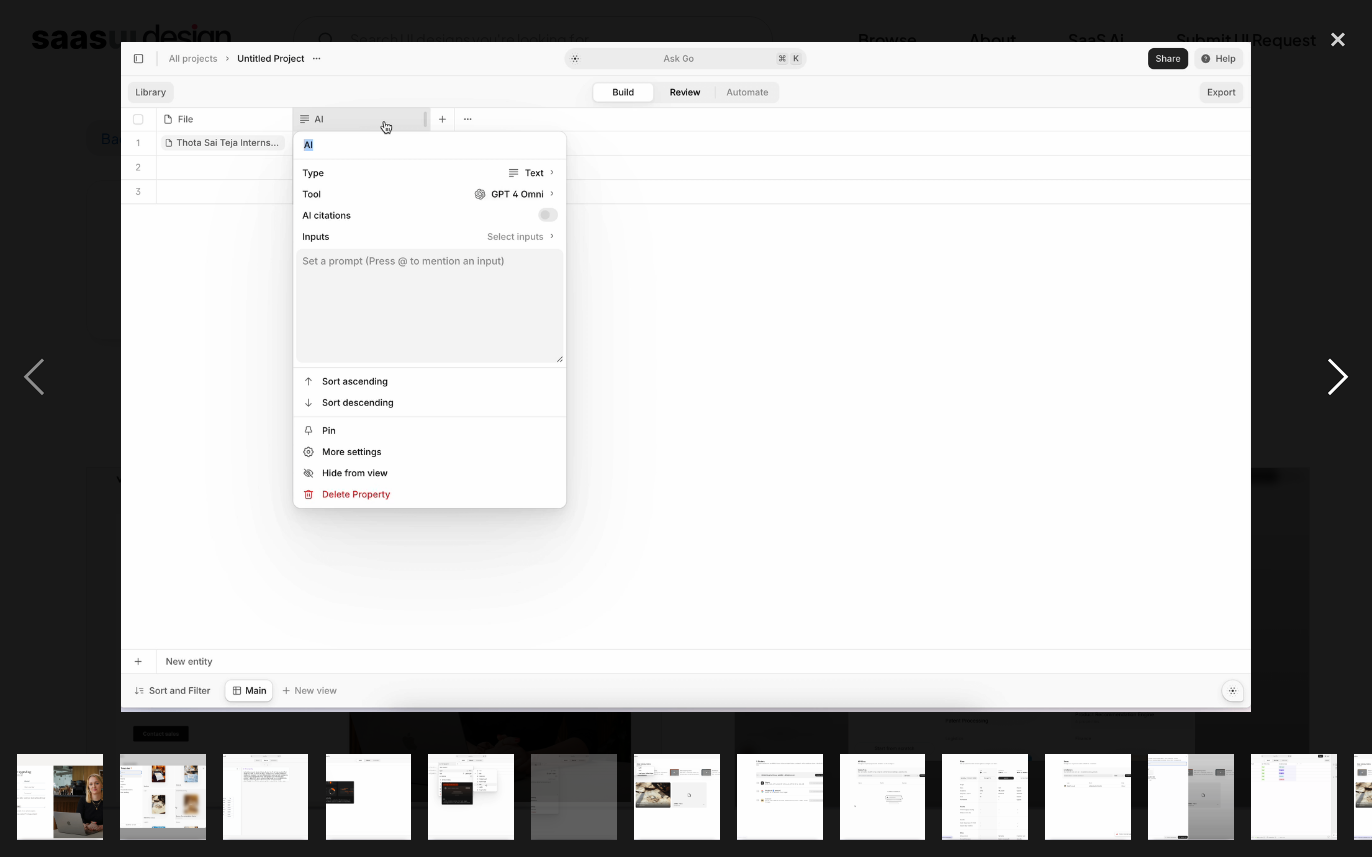click at bounding box center (1338, 377) 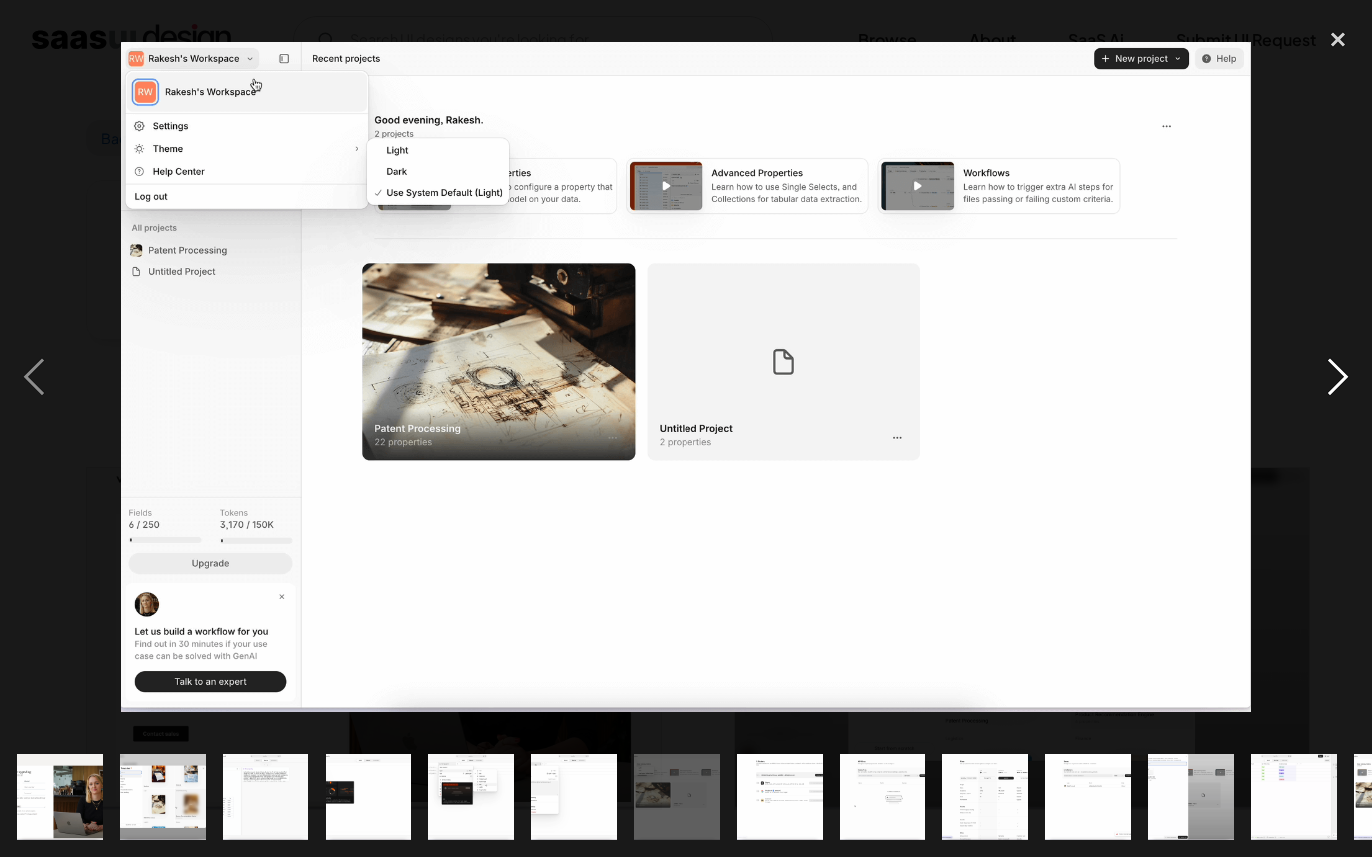 click at bounding box center (1338, 377) 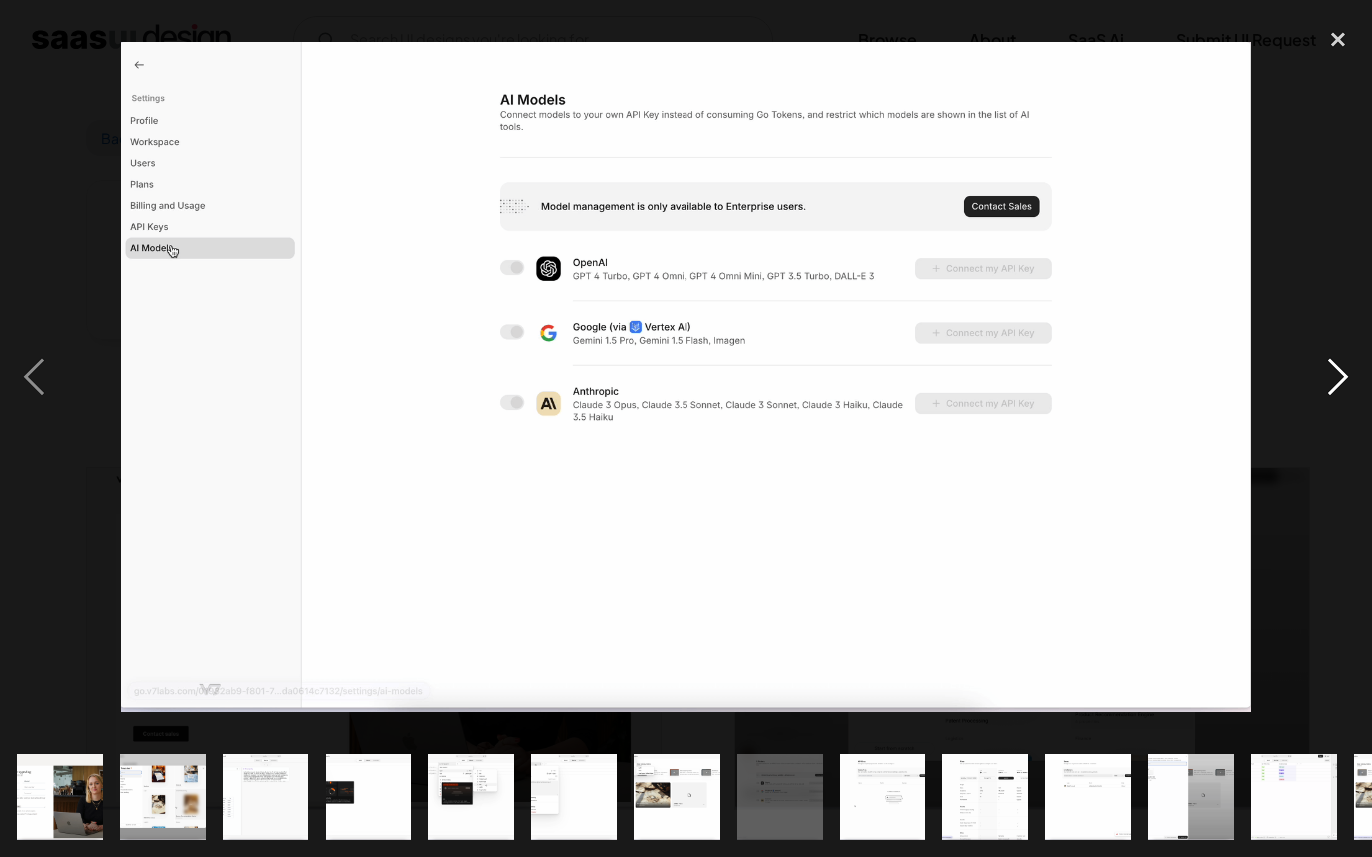 click at bounding box center (1338, 377) 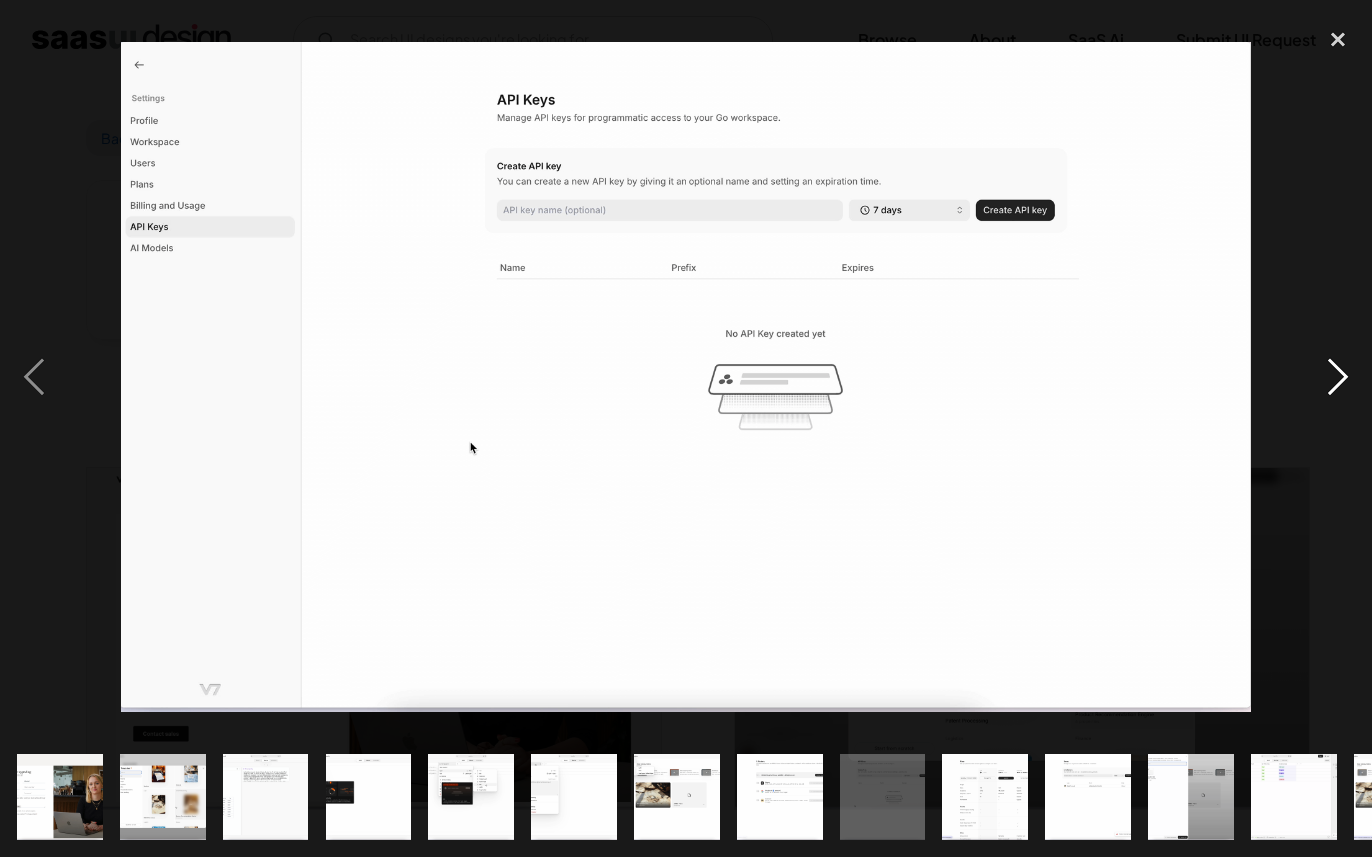 click at bounding box center (1338, 377) 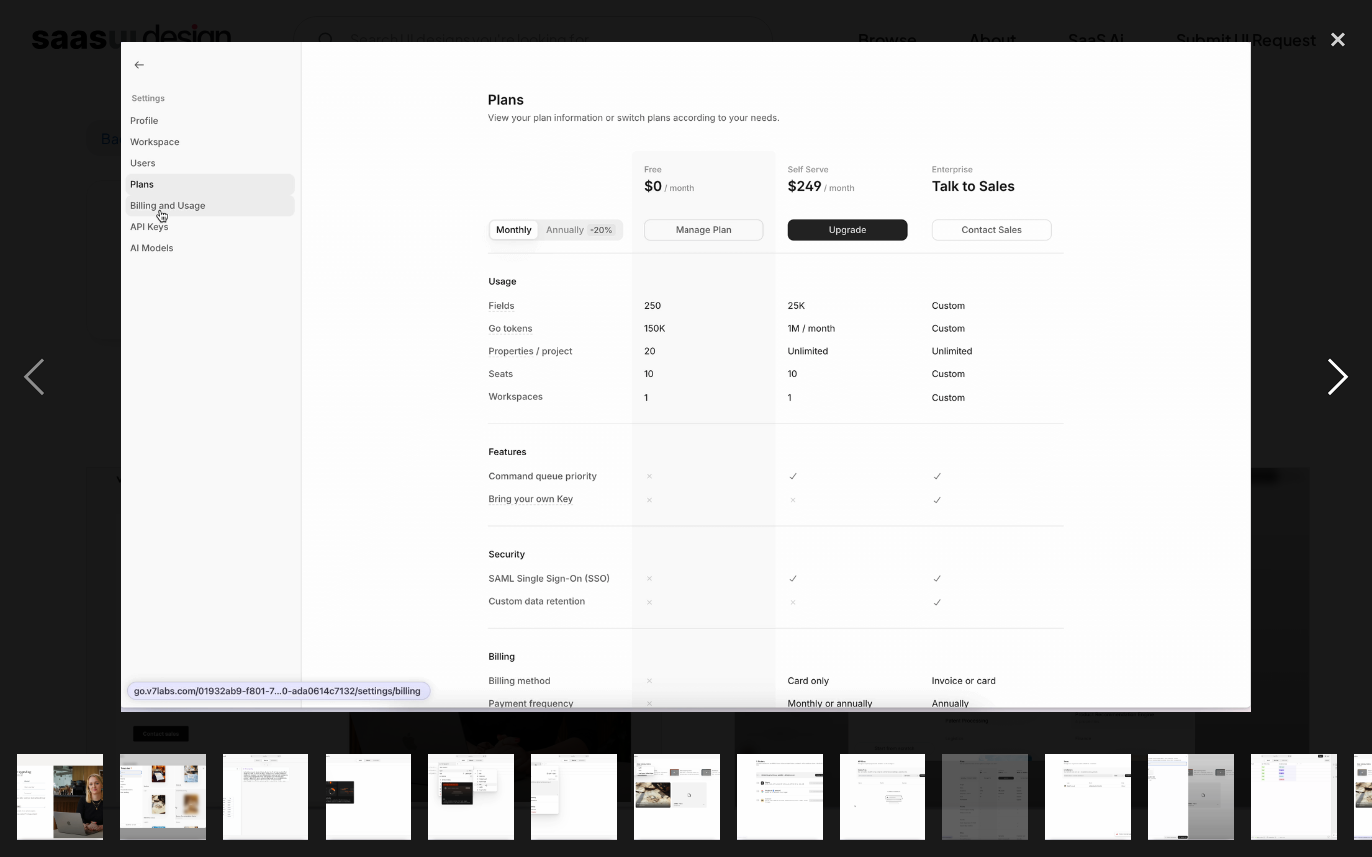 click at bounding box center [1338, 377] 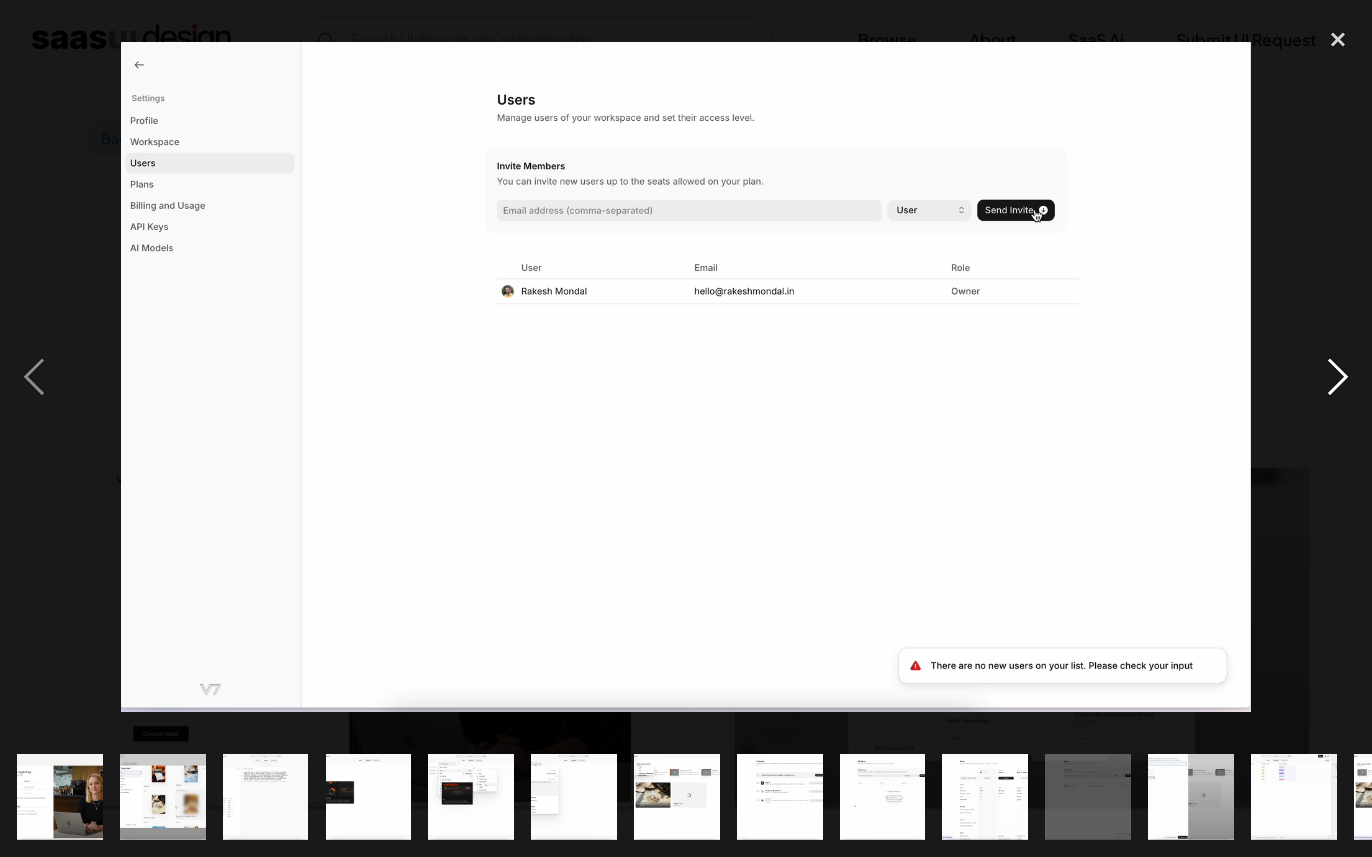 click at bounding box center [1338, 377] 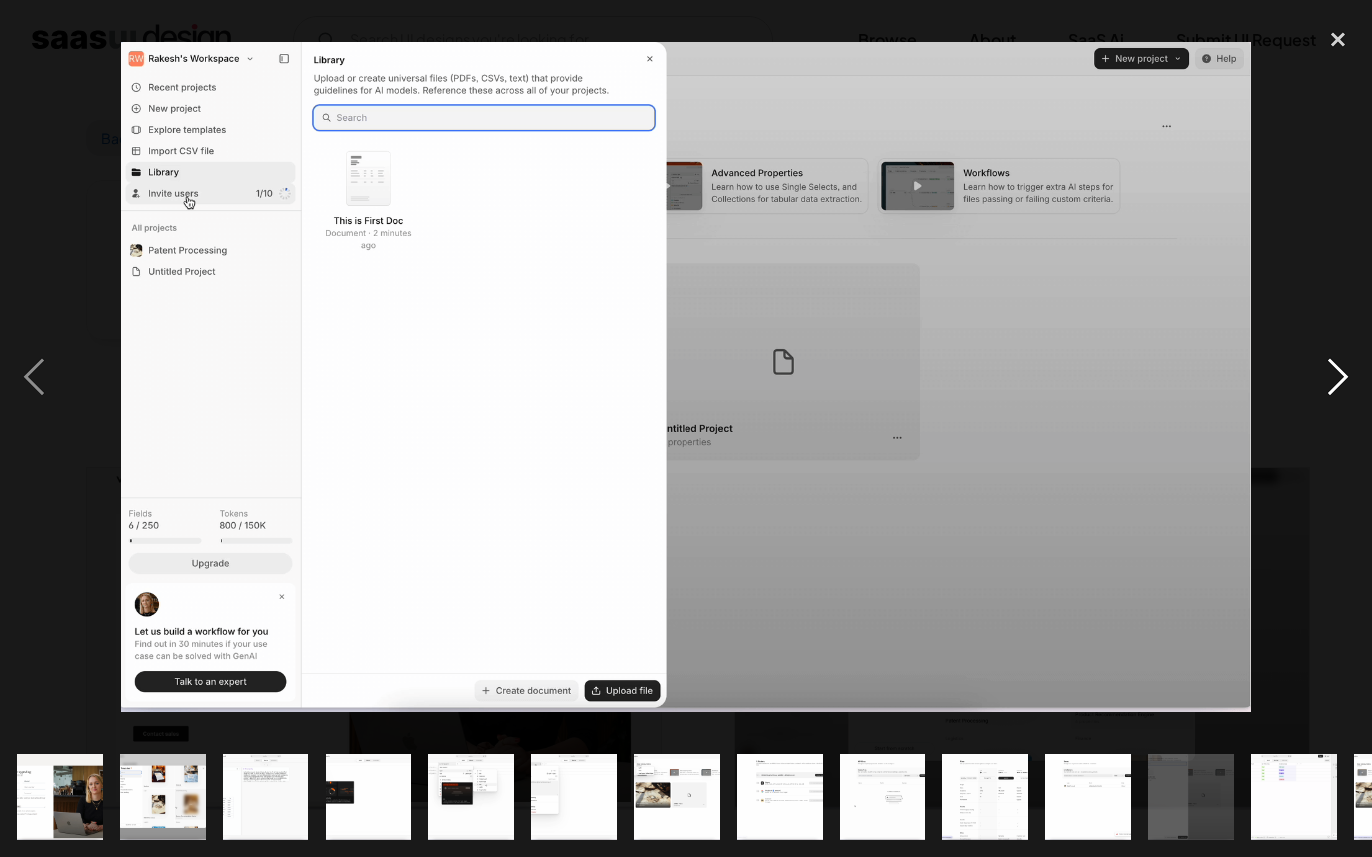 click at bounding box center (1338, 377) 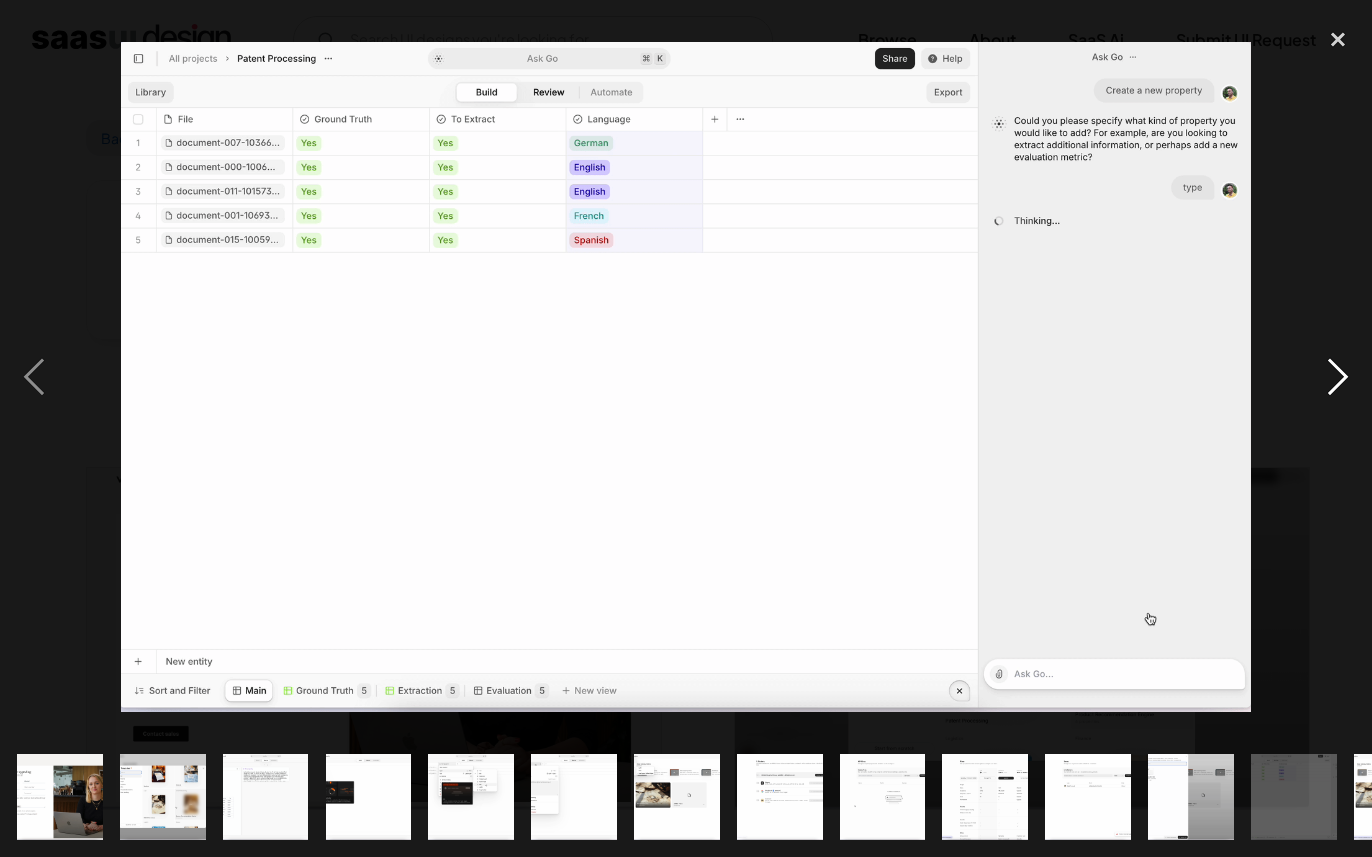 click at bounding box center (1338, 377) 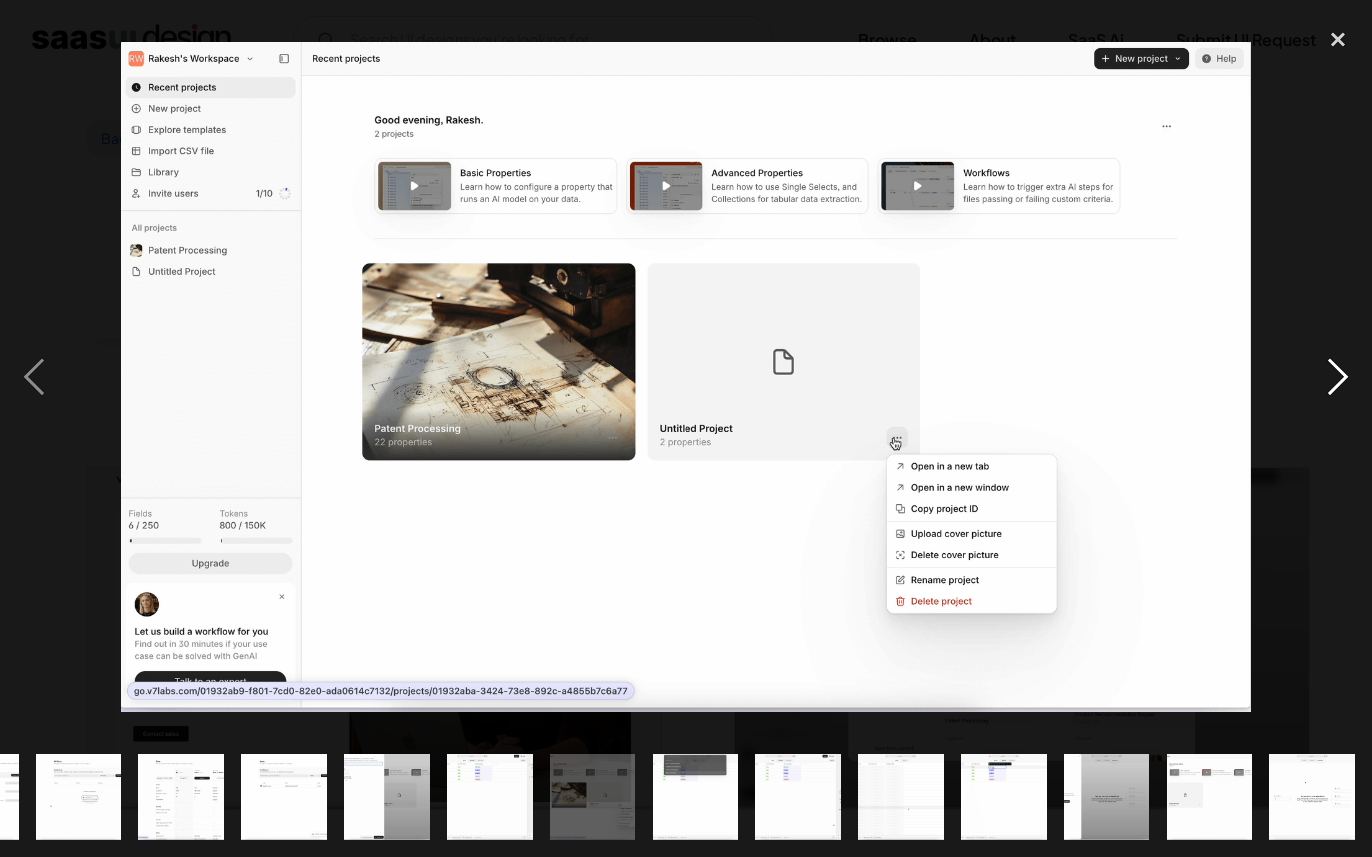 scroll, scrollTop: 0, scrollLeft: 804, axis: horizontal 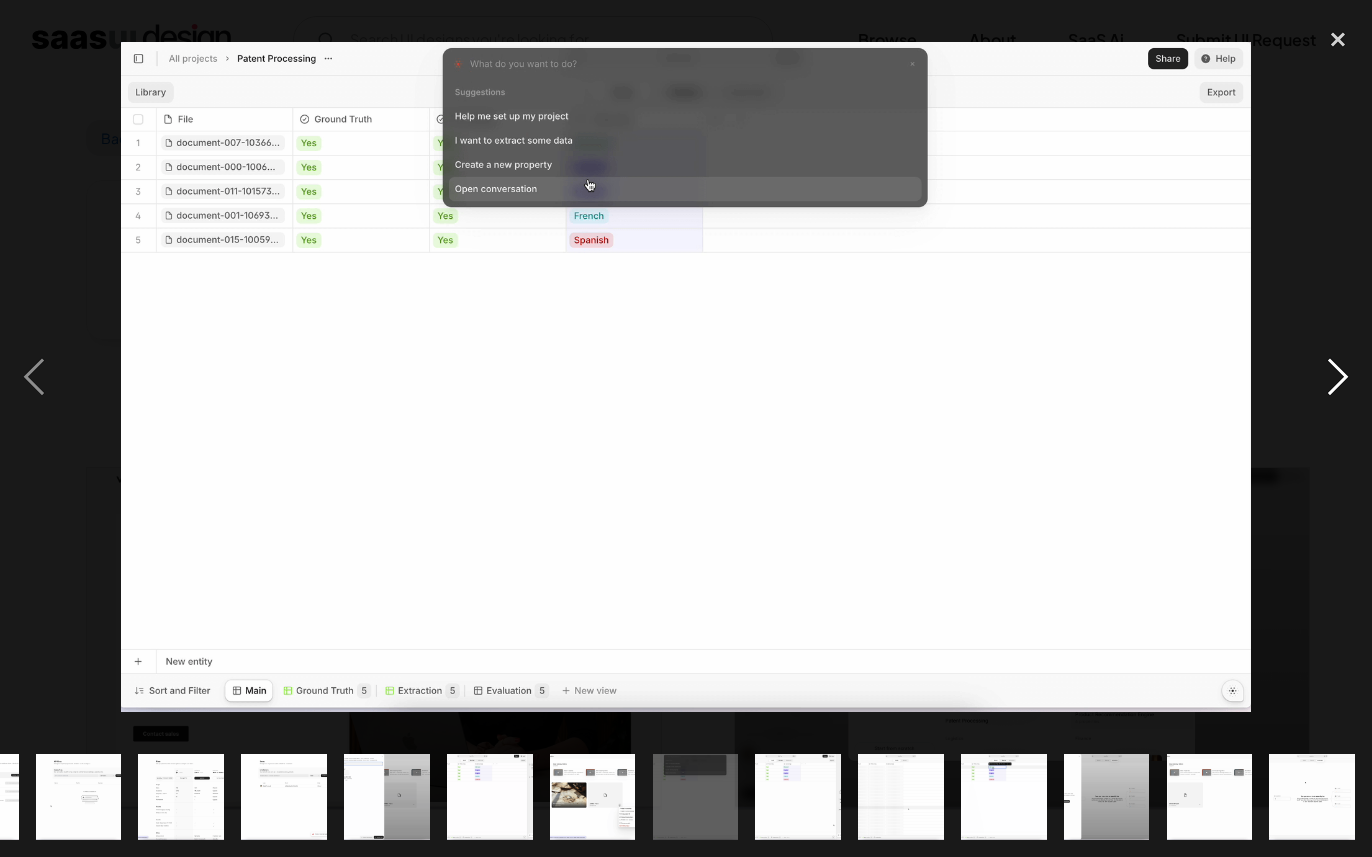 click at bounding box center (1338, 377) 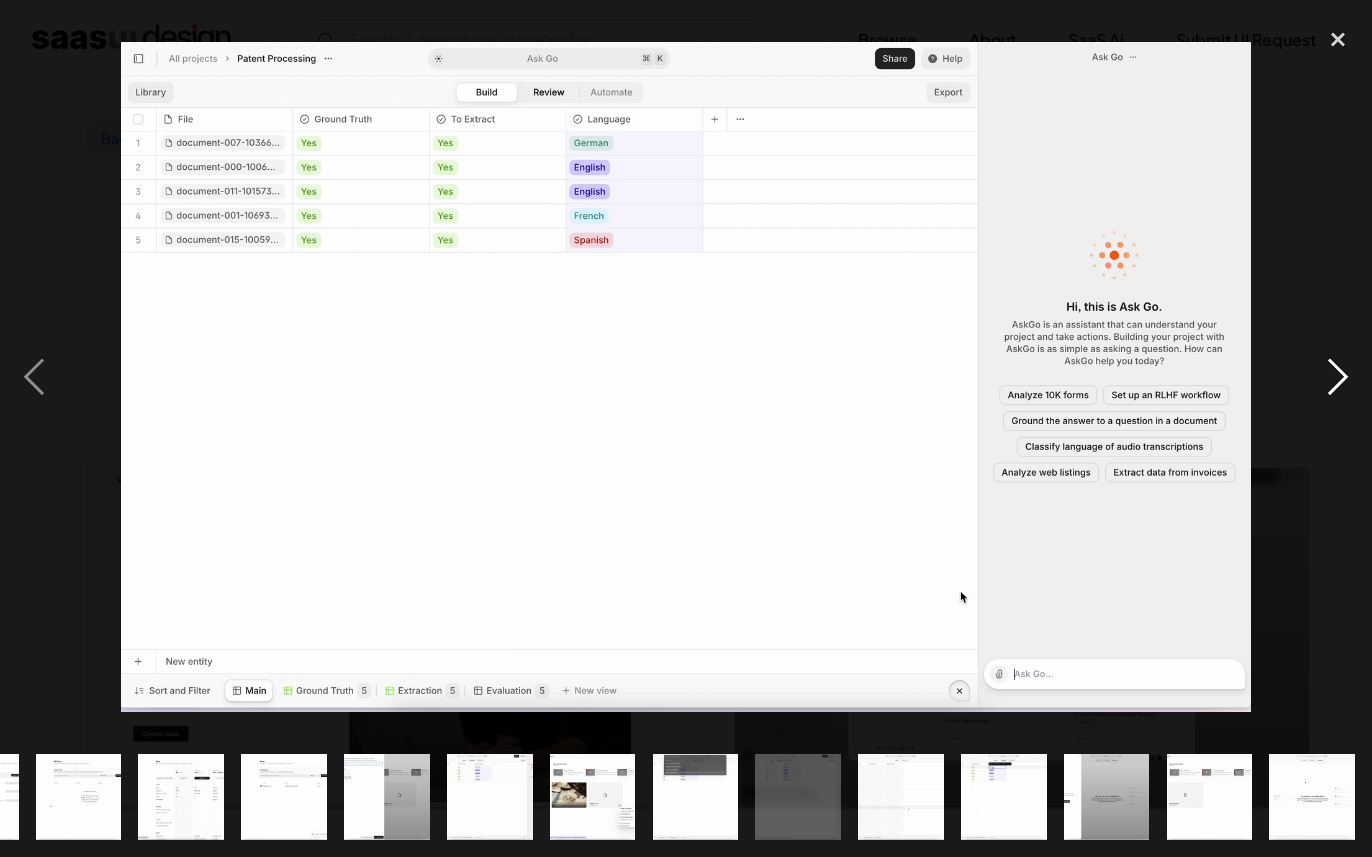 click at bounding box center (1338, 377) 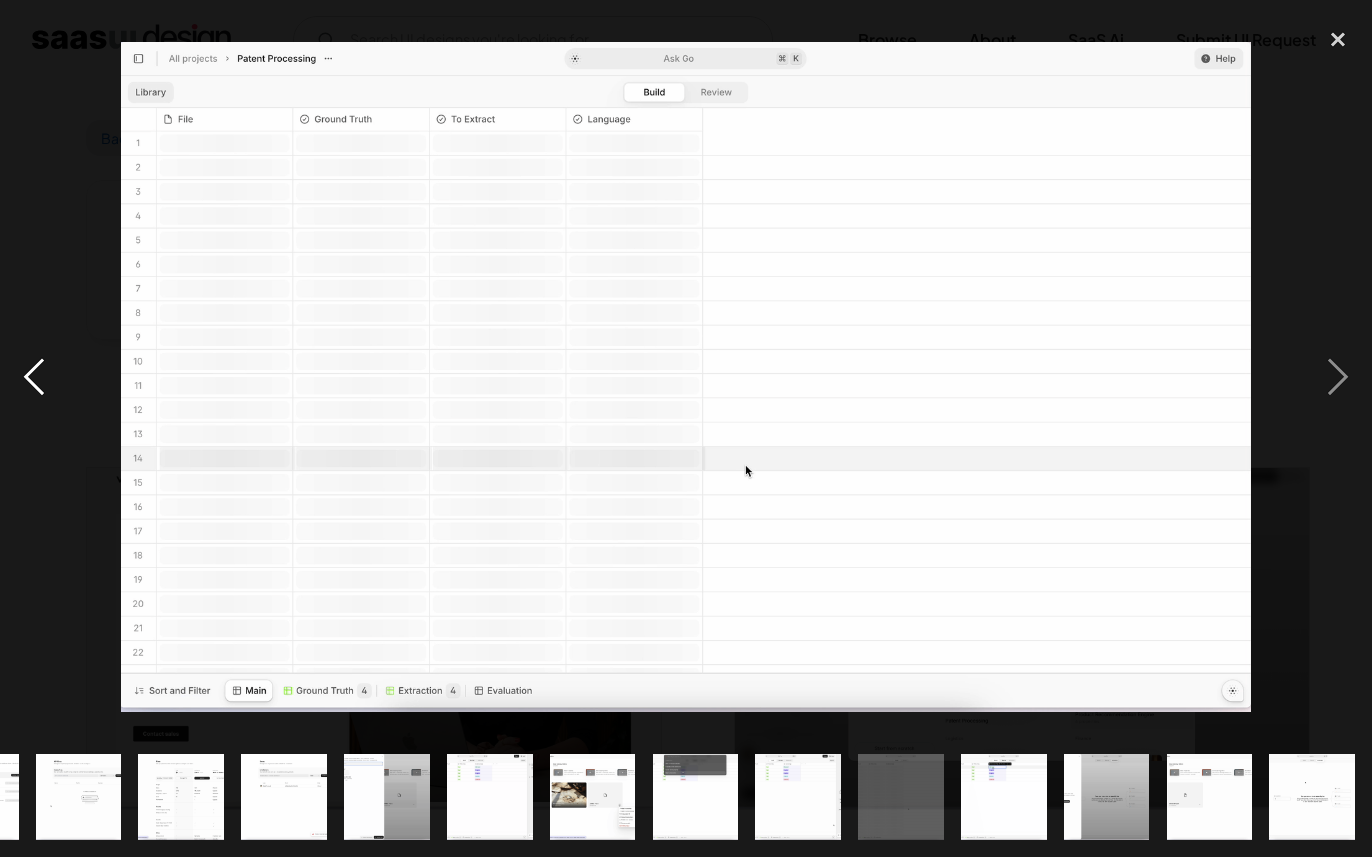 click at bounding box center [34, 377] 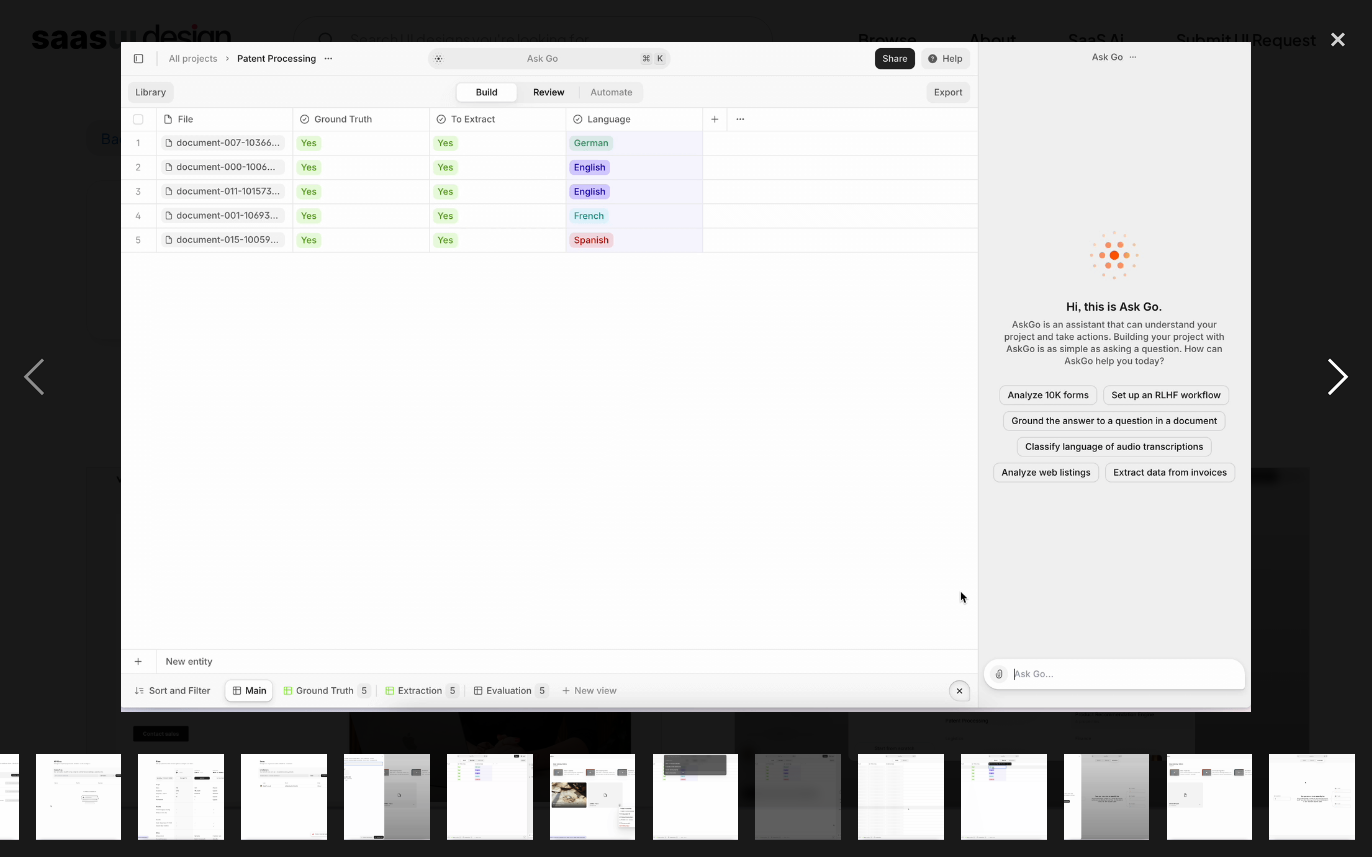 click at bounding box center [1338, 377] 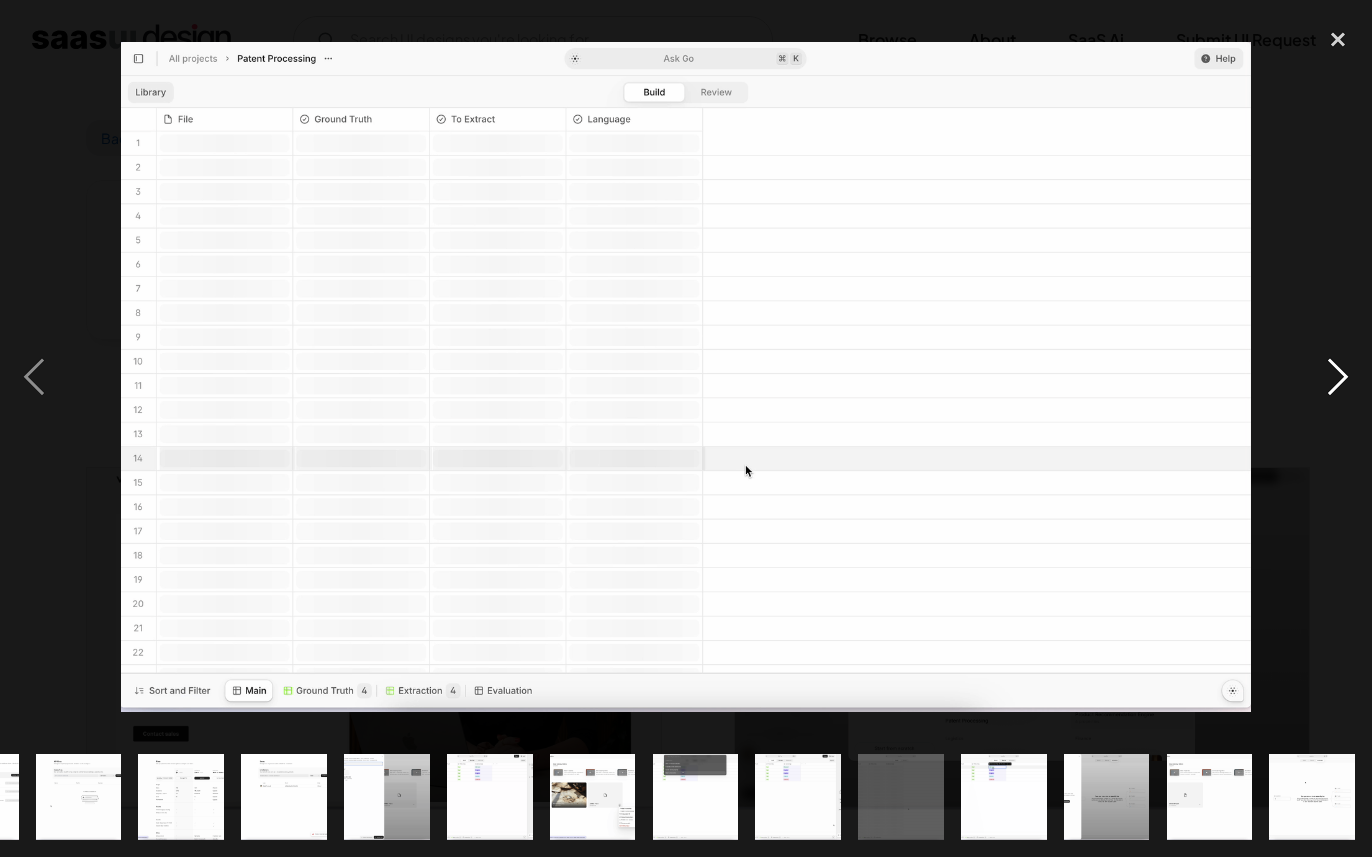 click at bounding box center (1338, 377) 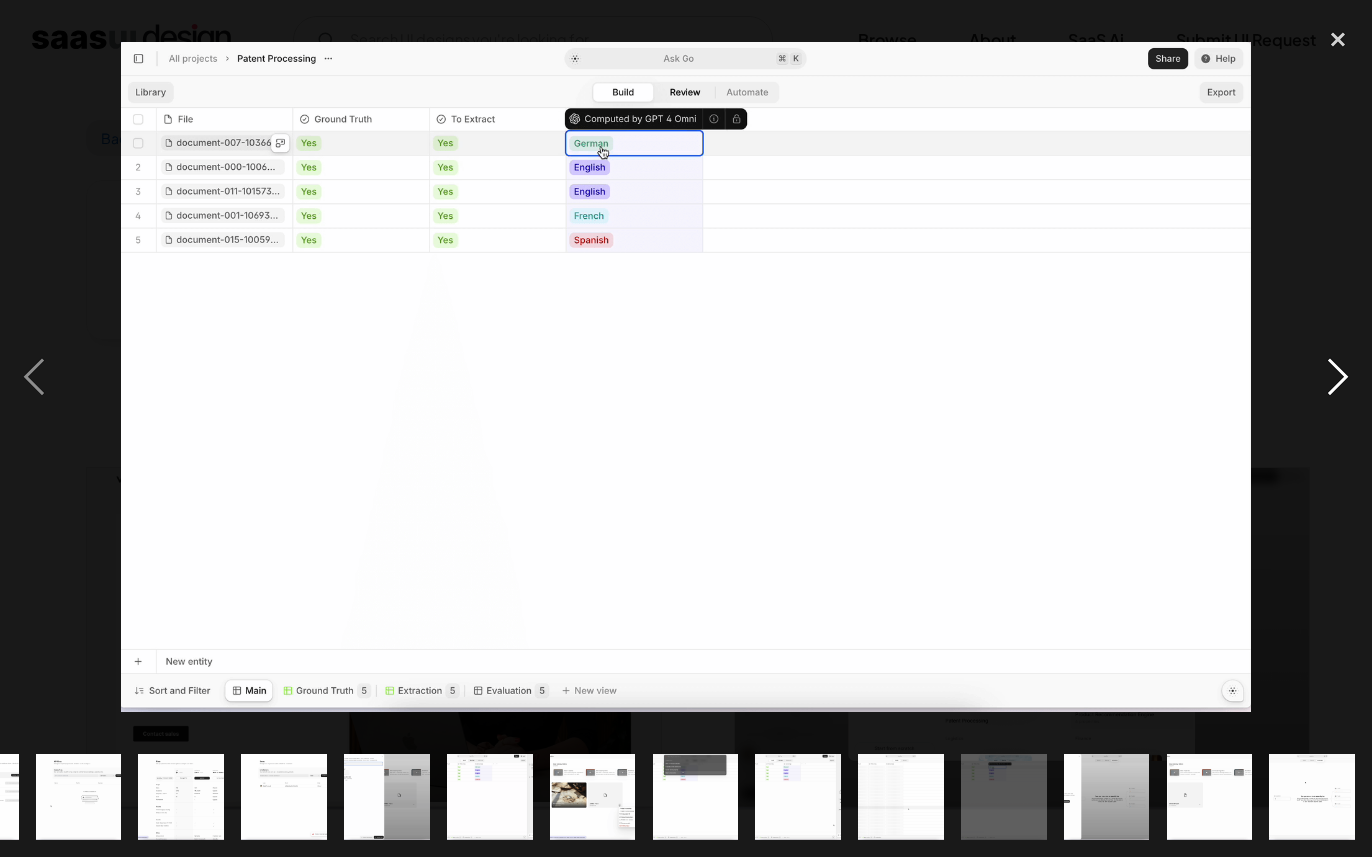 click at bounding box center (1338, 377) 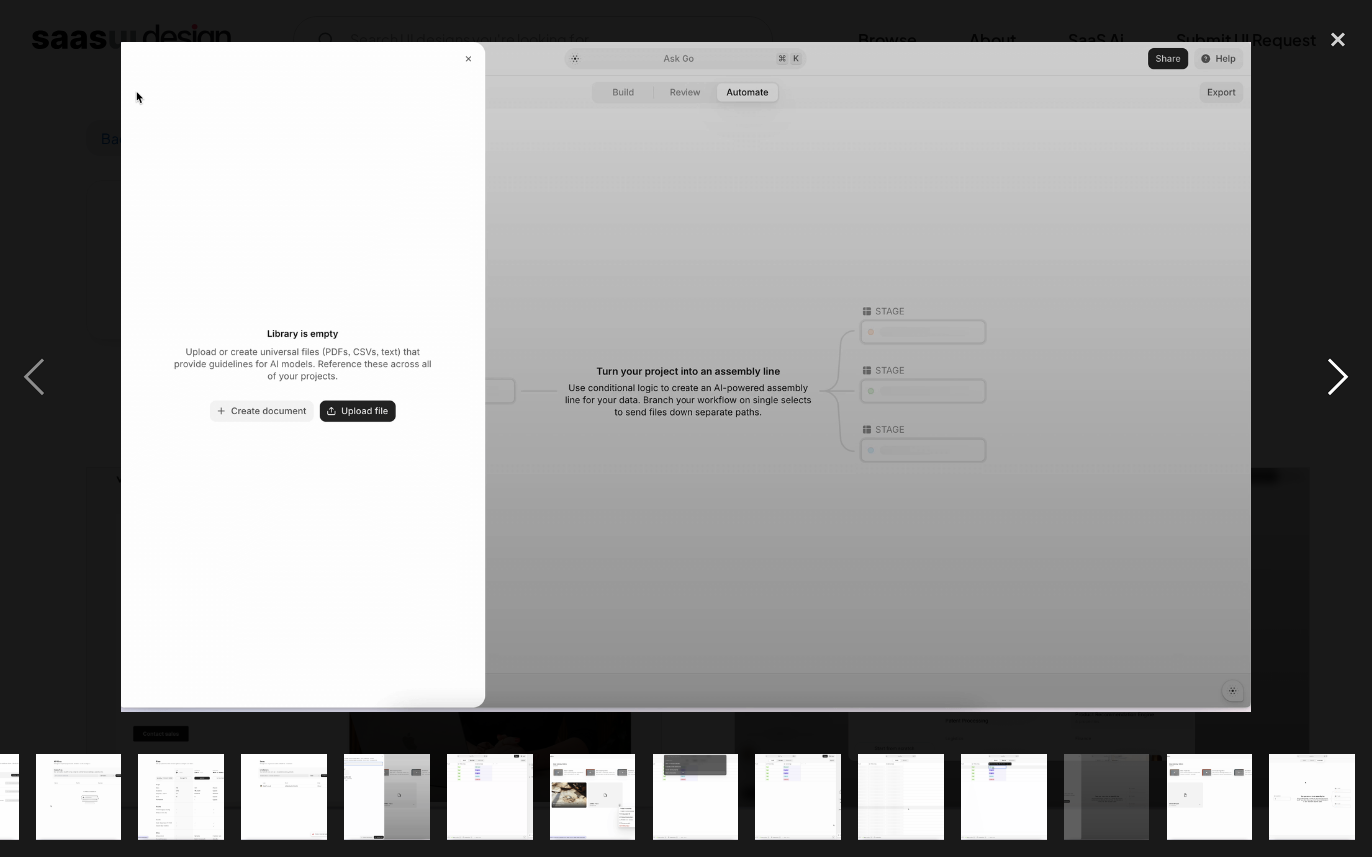 click at bounding box center (1338, 377) 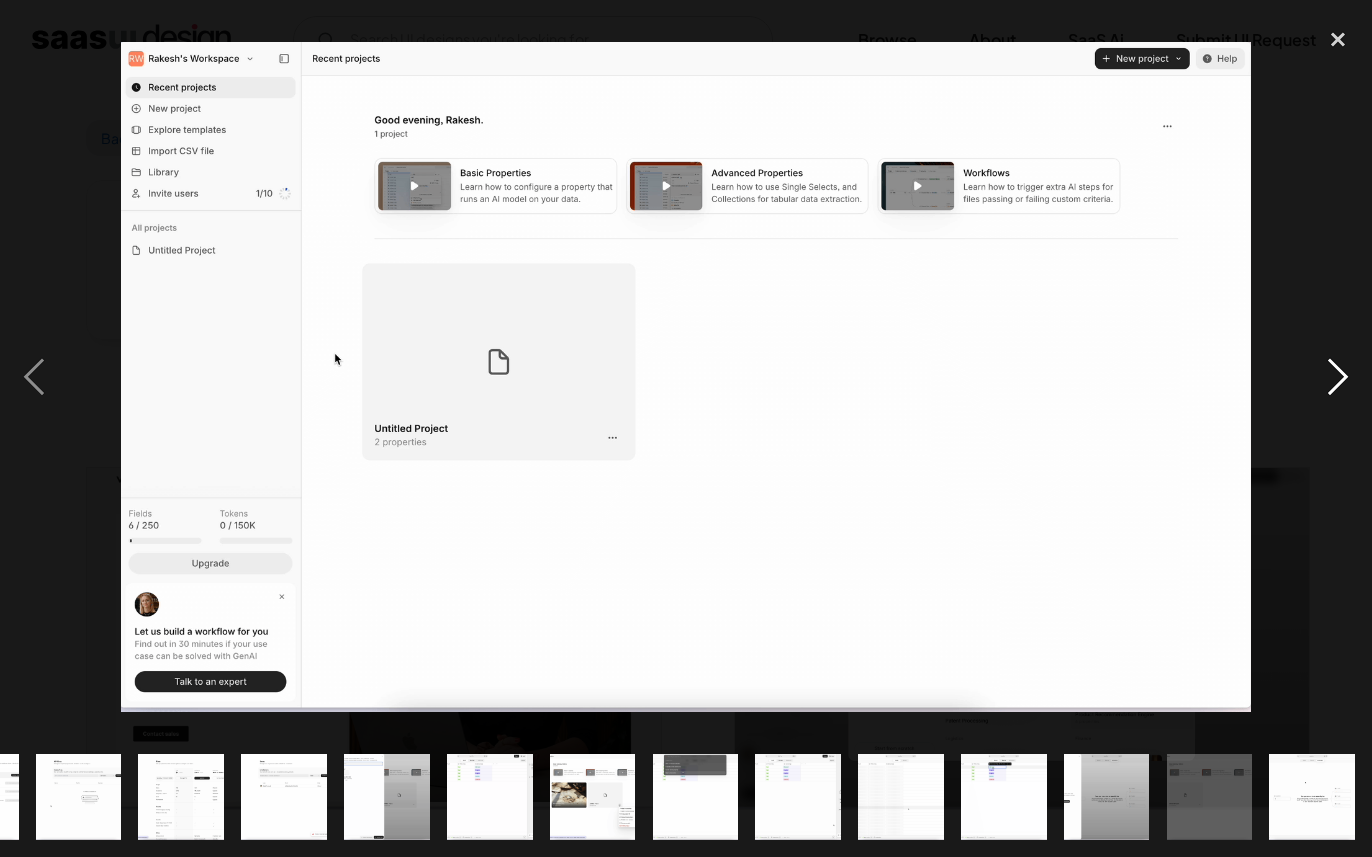 click at bounding box center (1338, 377) 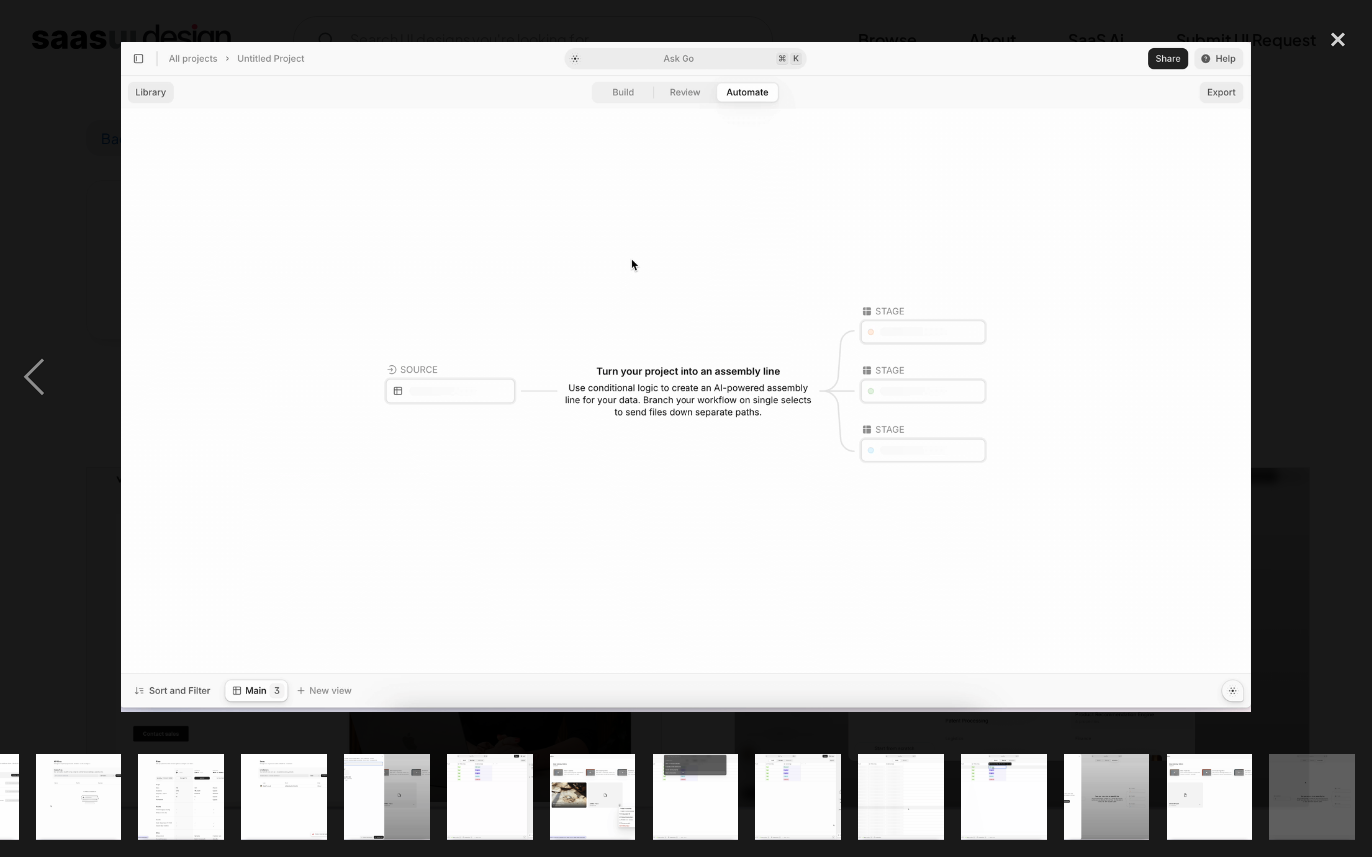click at bounding box center (1338, 377) 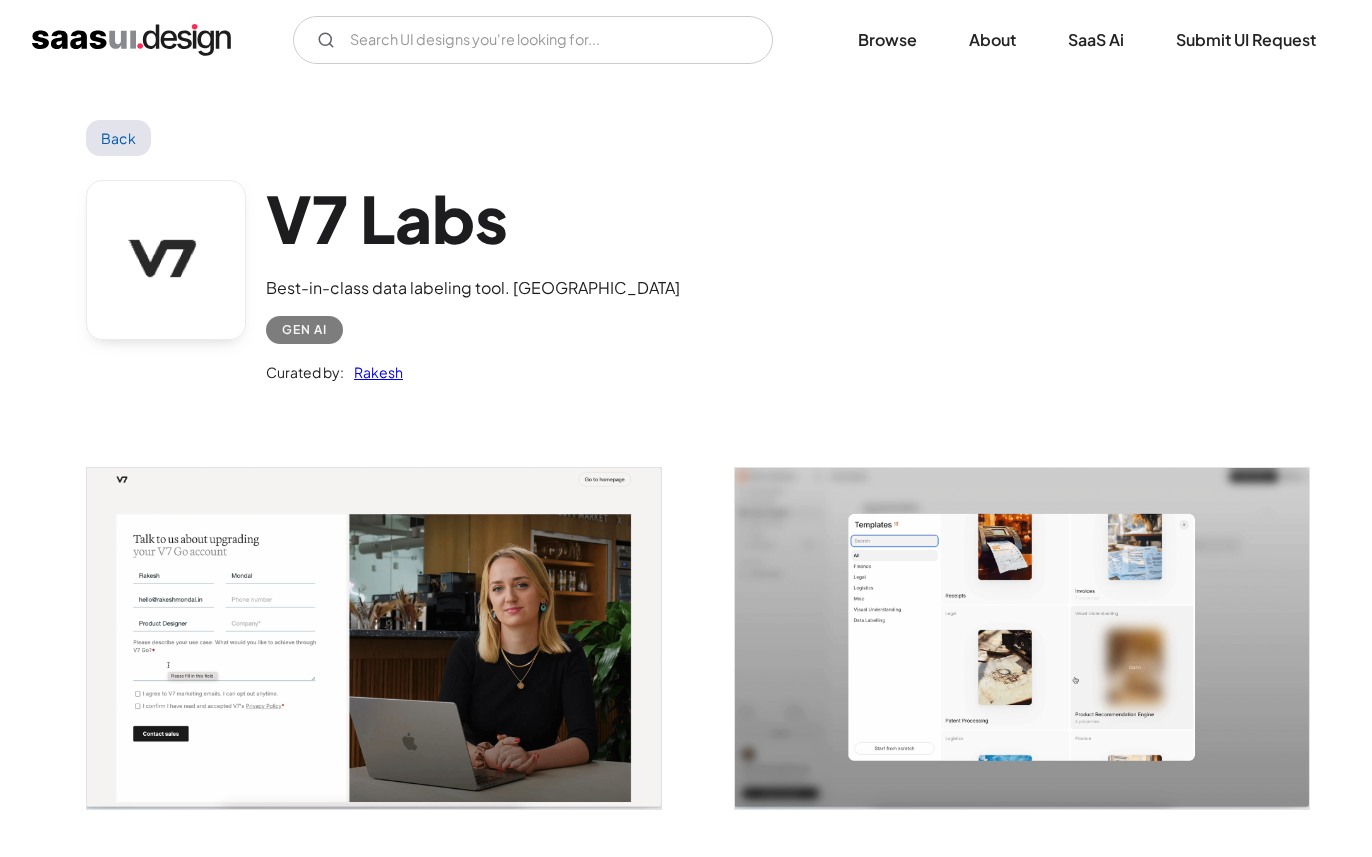 scroll, scrollTop: 0, scrollLeft: 0, axis: both 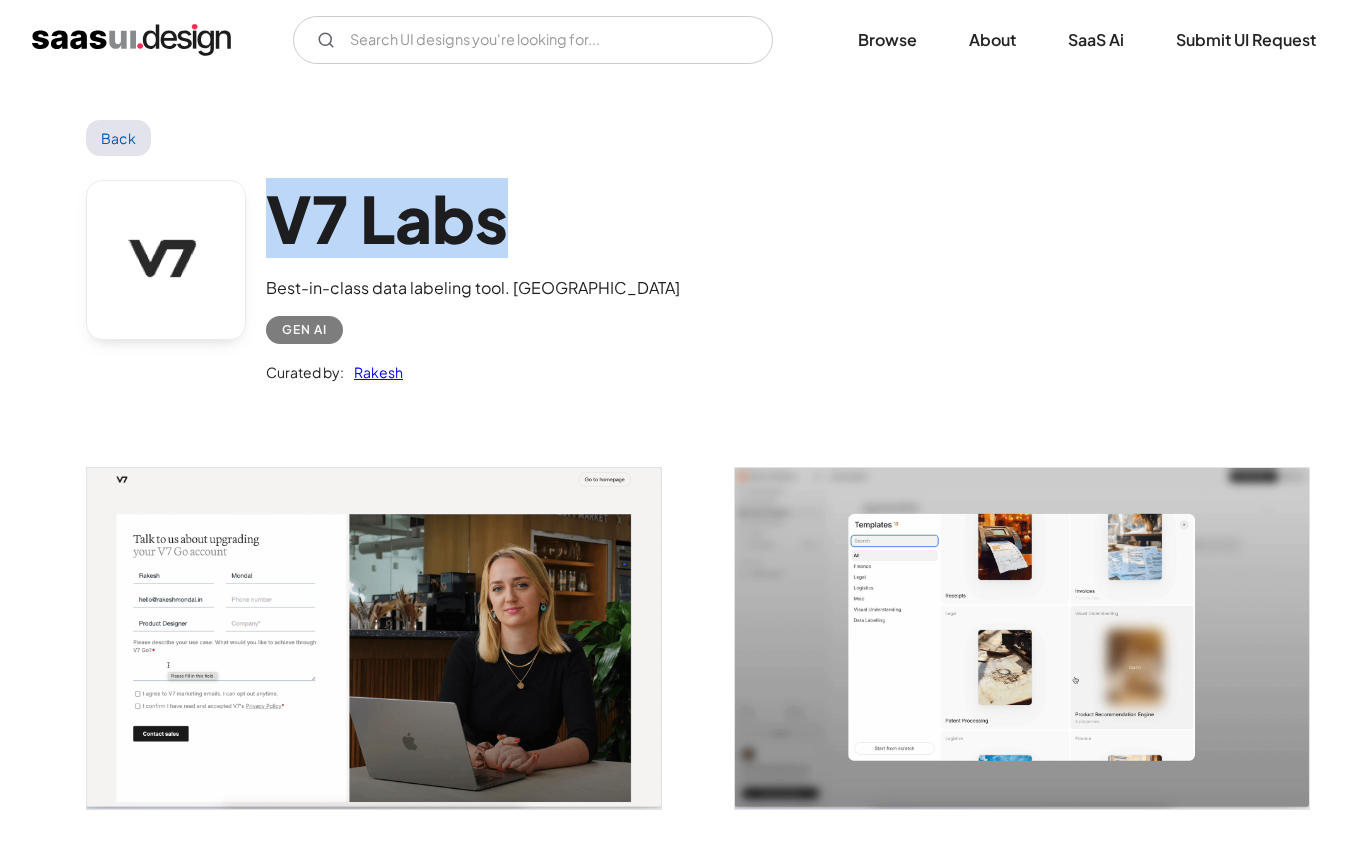 drag, startPoint x: 513, startPoint y: 231, endPoint x: 277, endPoint y: 226, distance: 236.05296 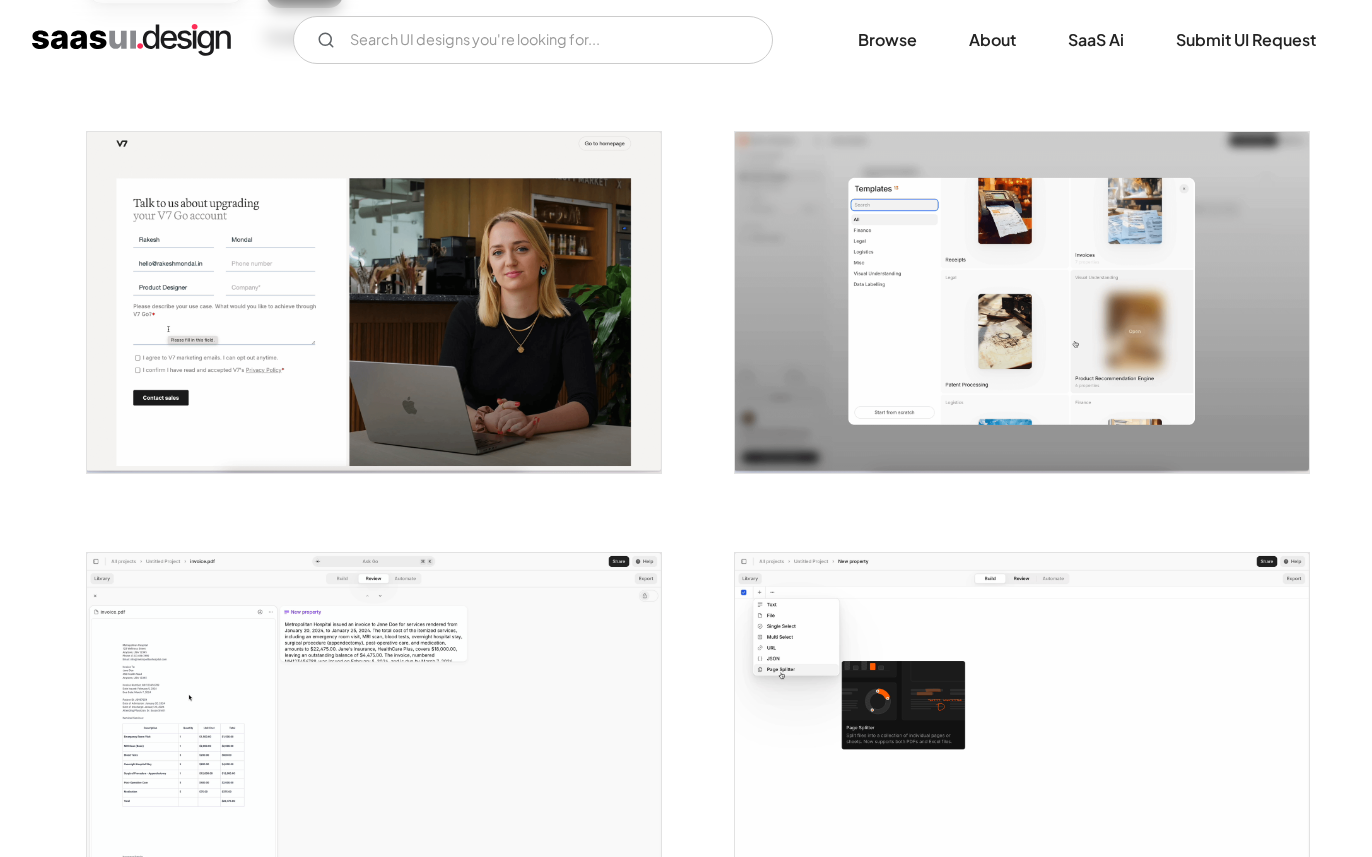 scroll, scrollTop: 0, scrollLeft: 0, axis: both 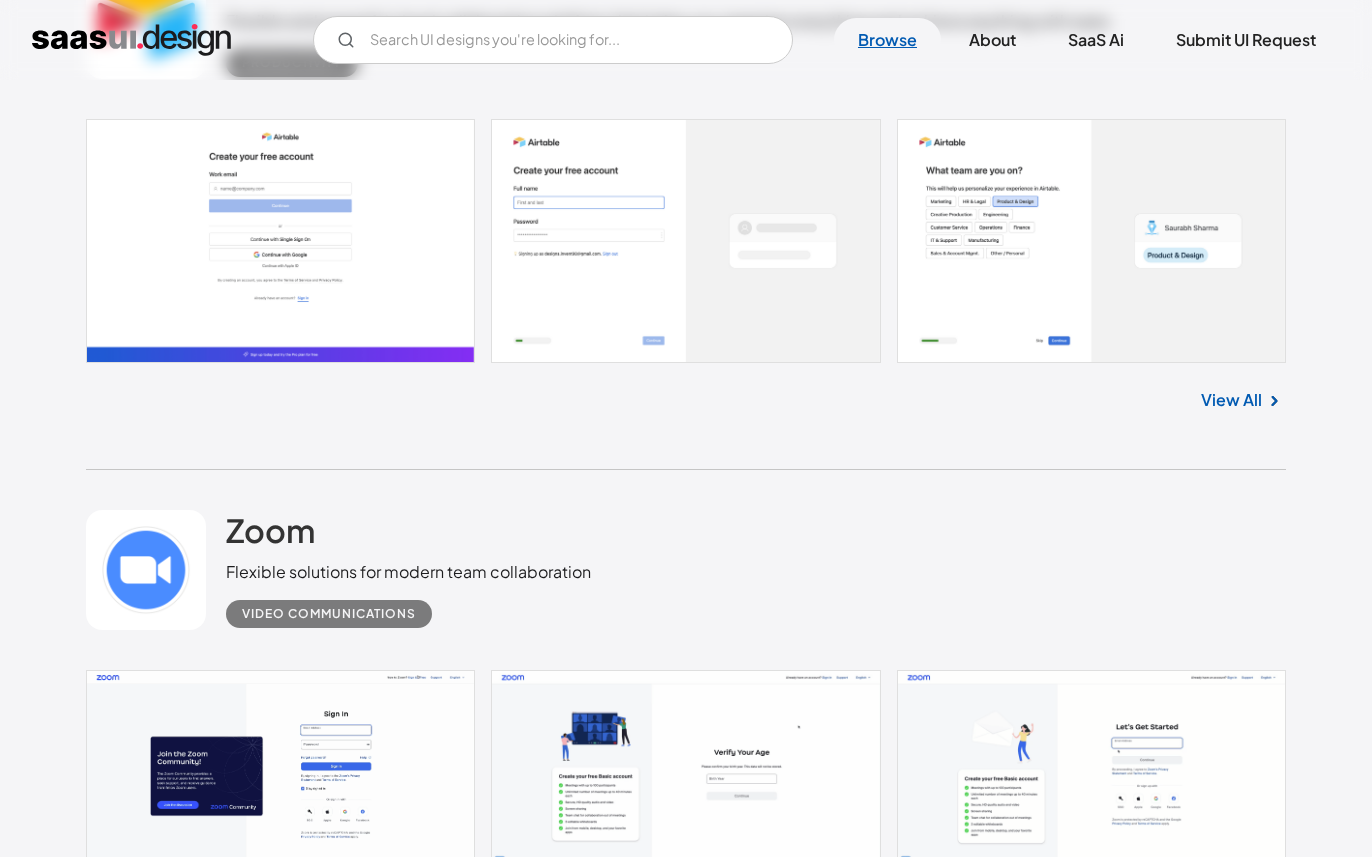 click on "Browse" at bounding box center [887, 40] 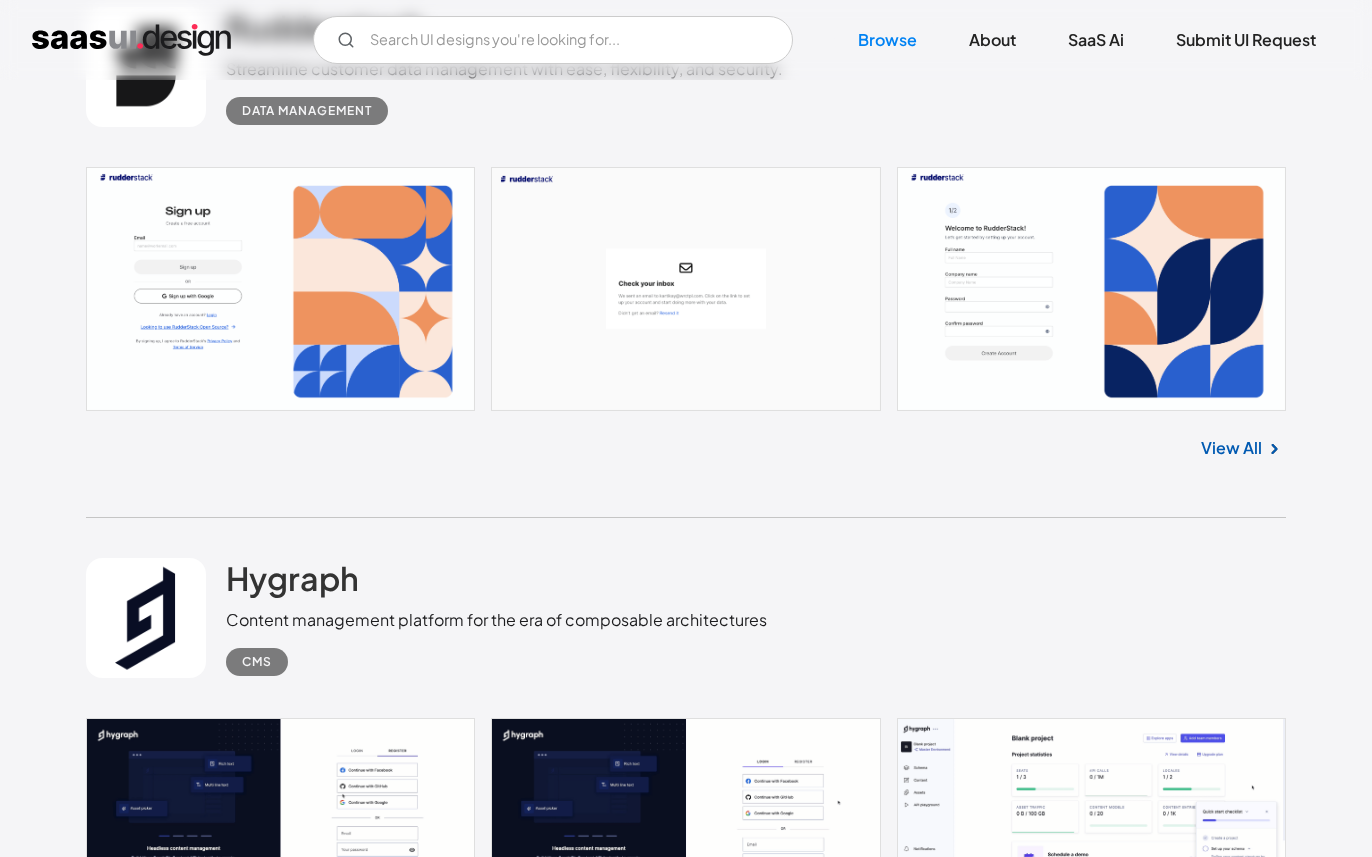 scroll, scrollTop: 17047, scrollLeft: 0, axis: vertical 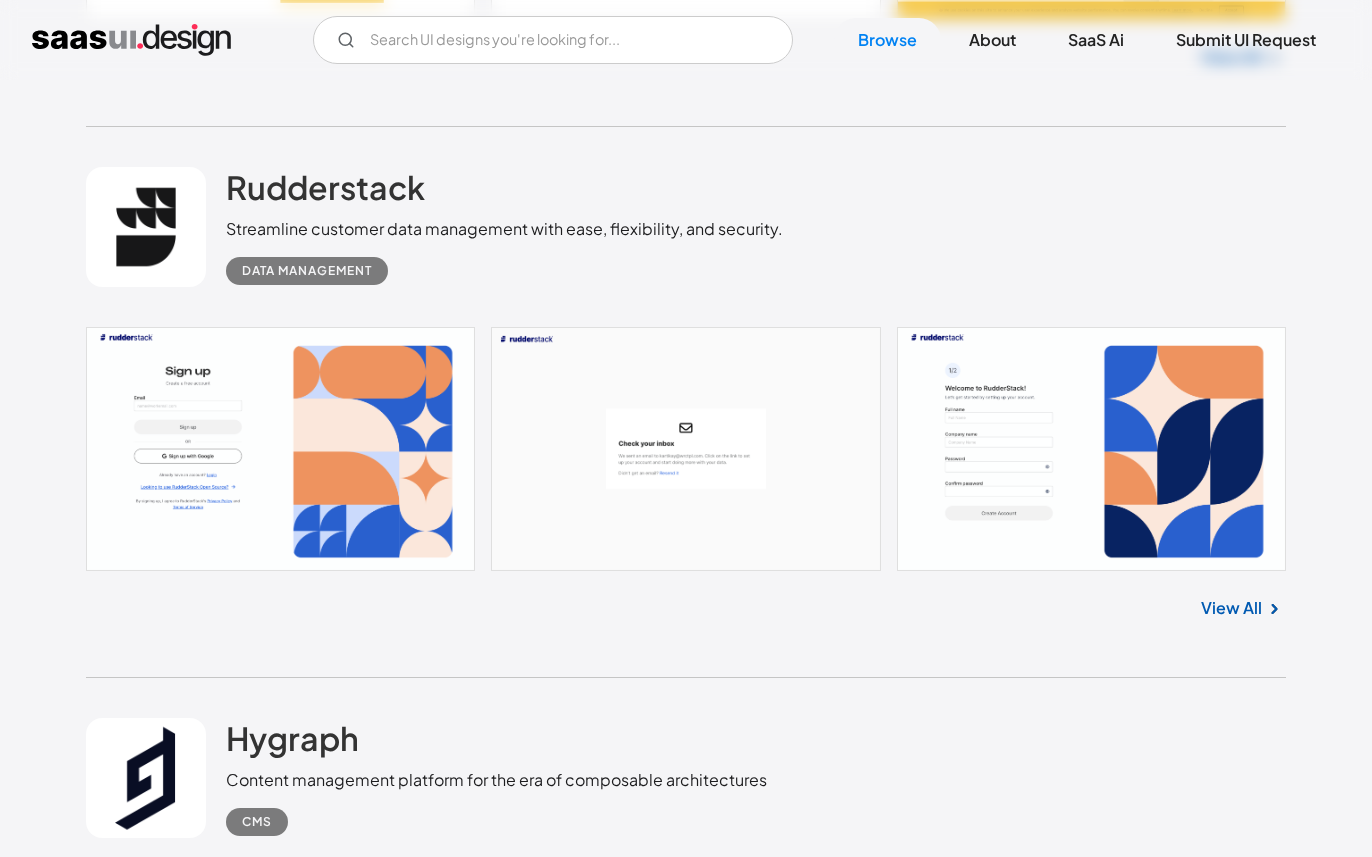 click on "View All" at bounding box center (1231, 608) 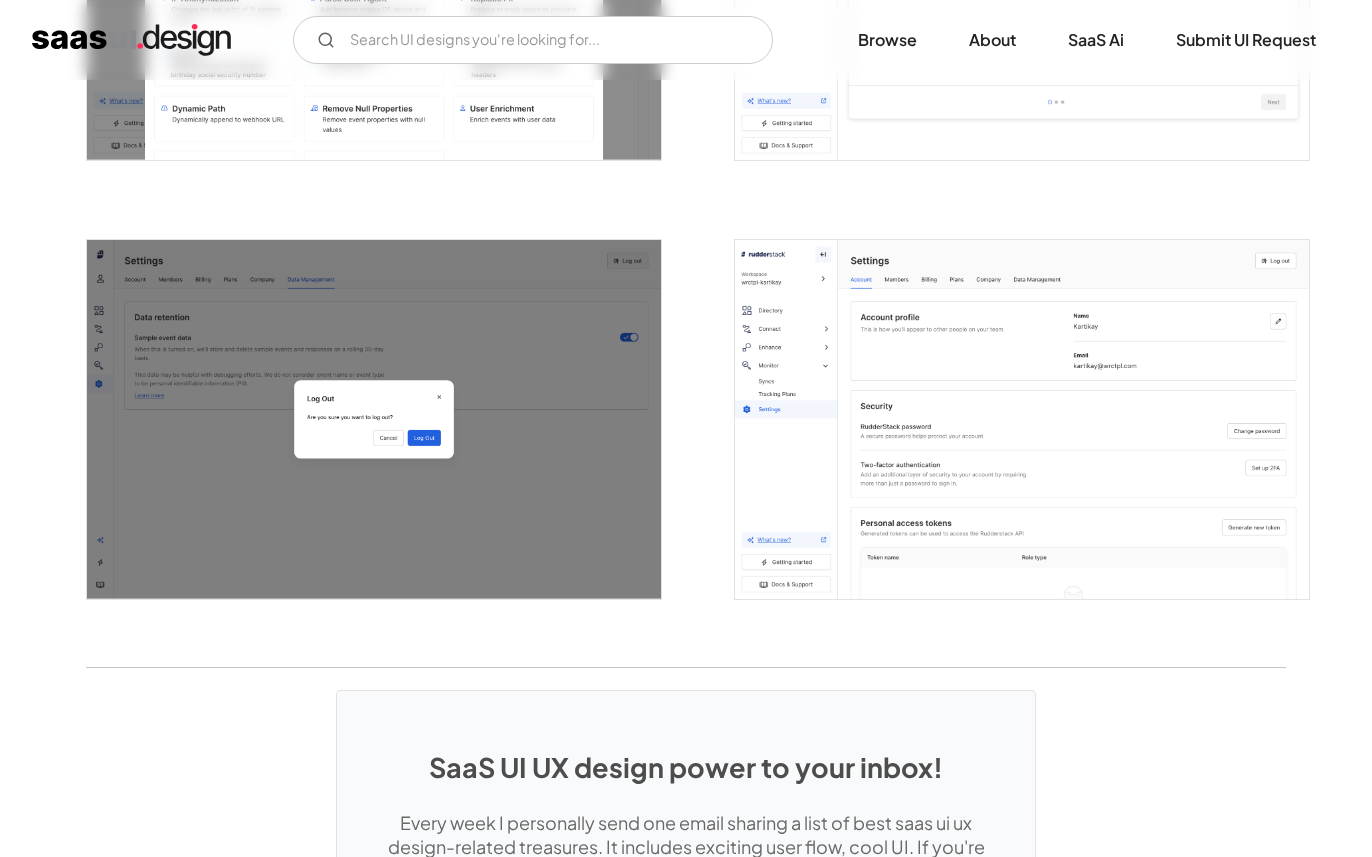 scroll, scrollTop: 3674, scrollLeft: 0, axis: vertical 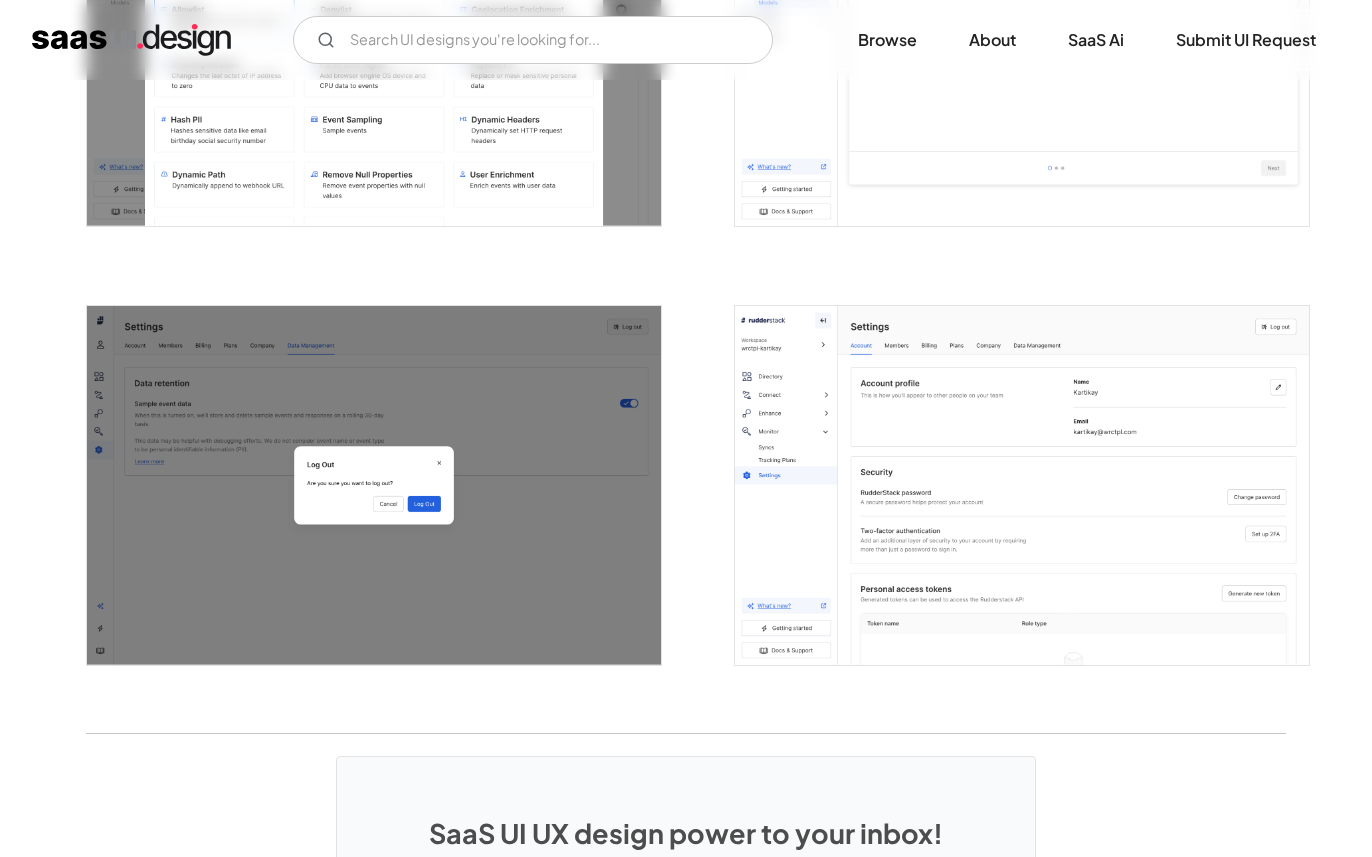 click at bounding box center (1022, 485) 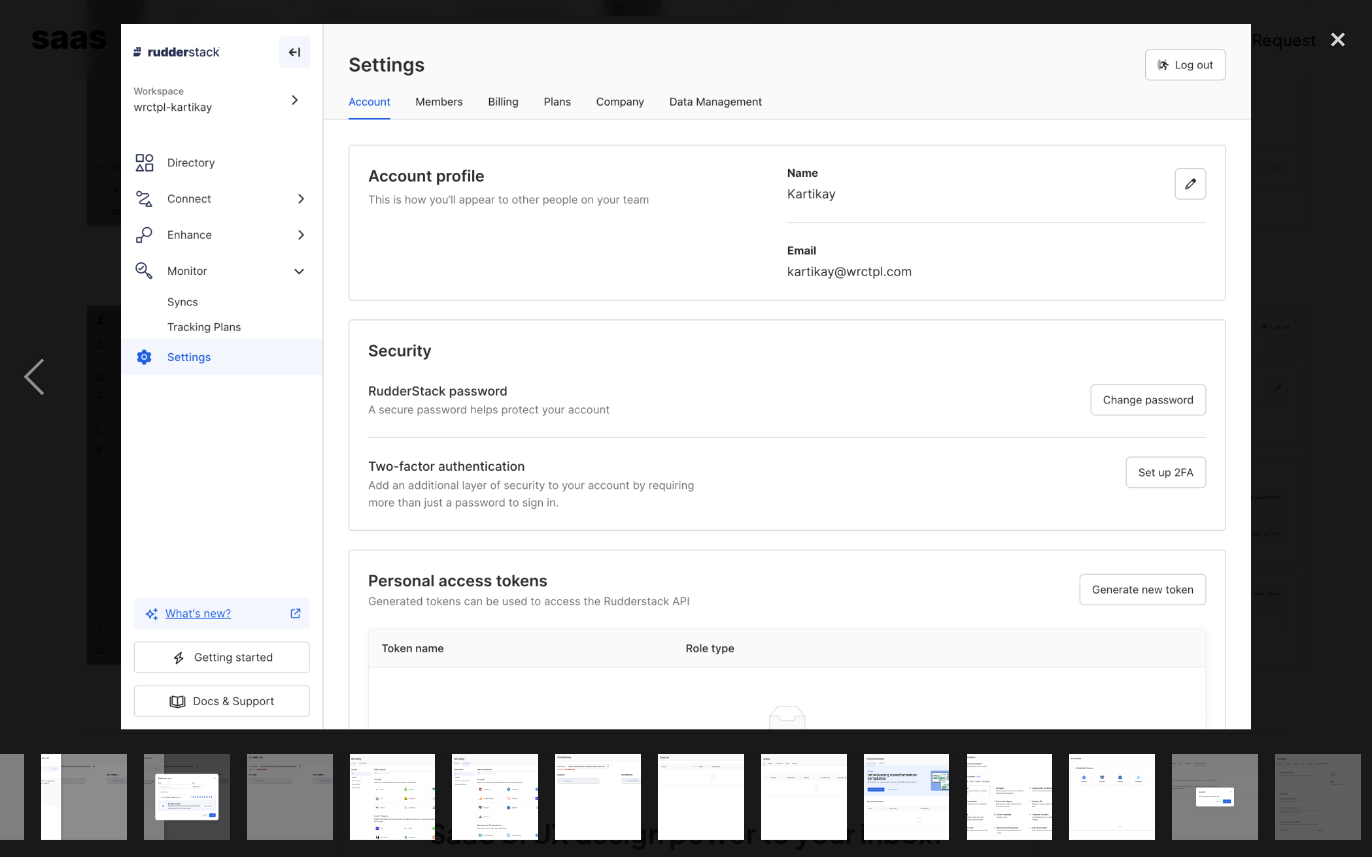 scroll, scrollTop: 0, scrollLeft: 496, axis: horizontal 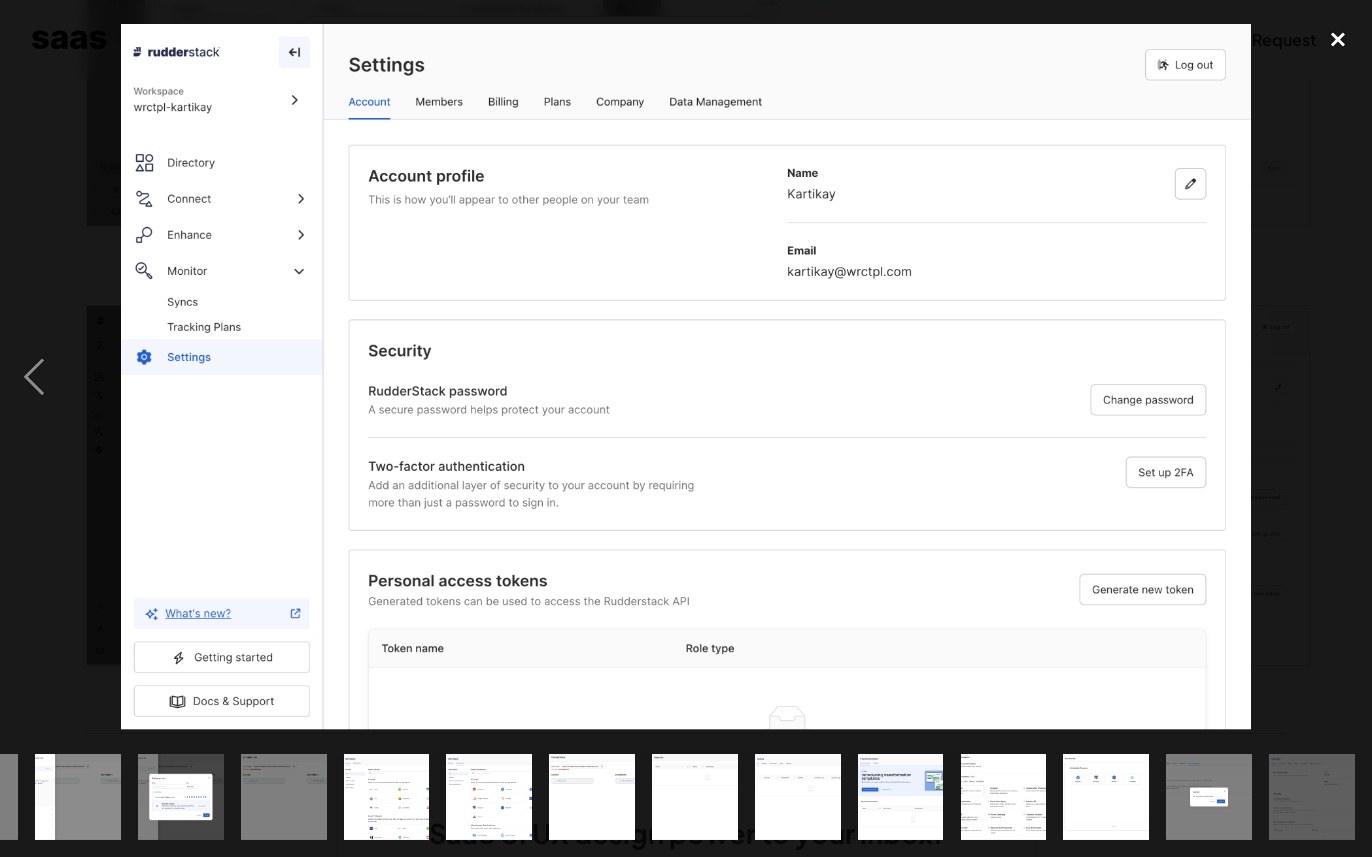 click at bounding box center [1338, 39] 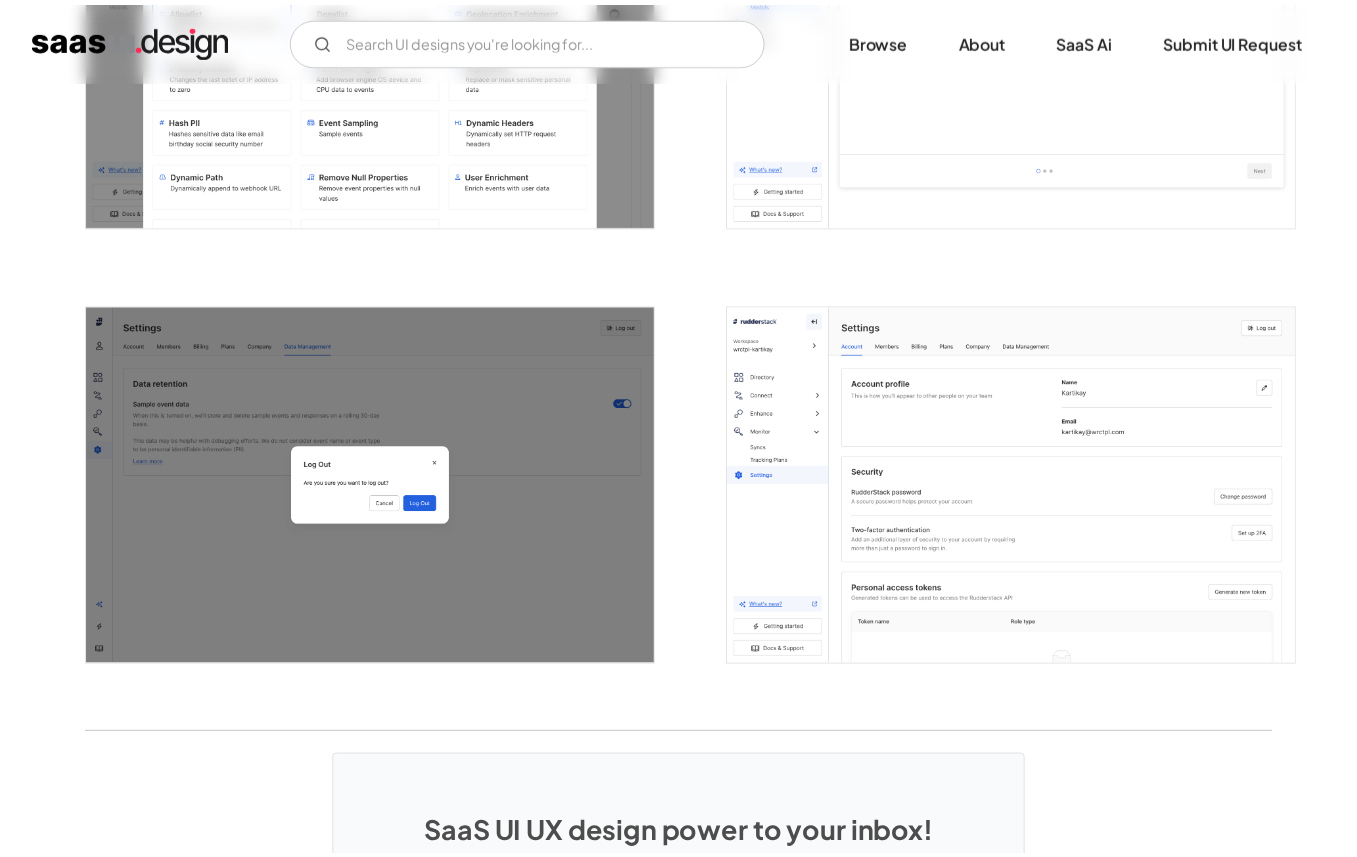scroll, scrollTop: 0, scrollLeft: 0, axis: both 